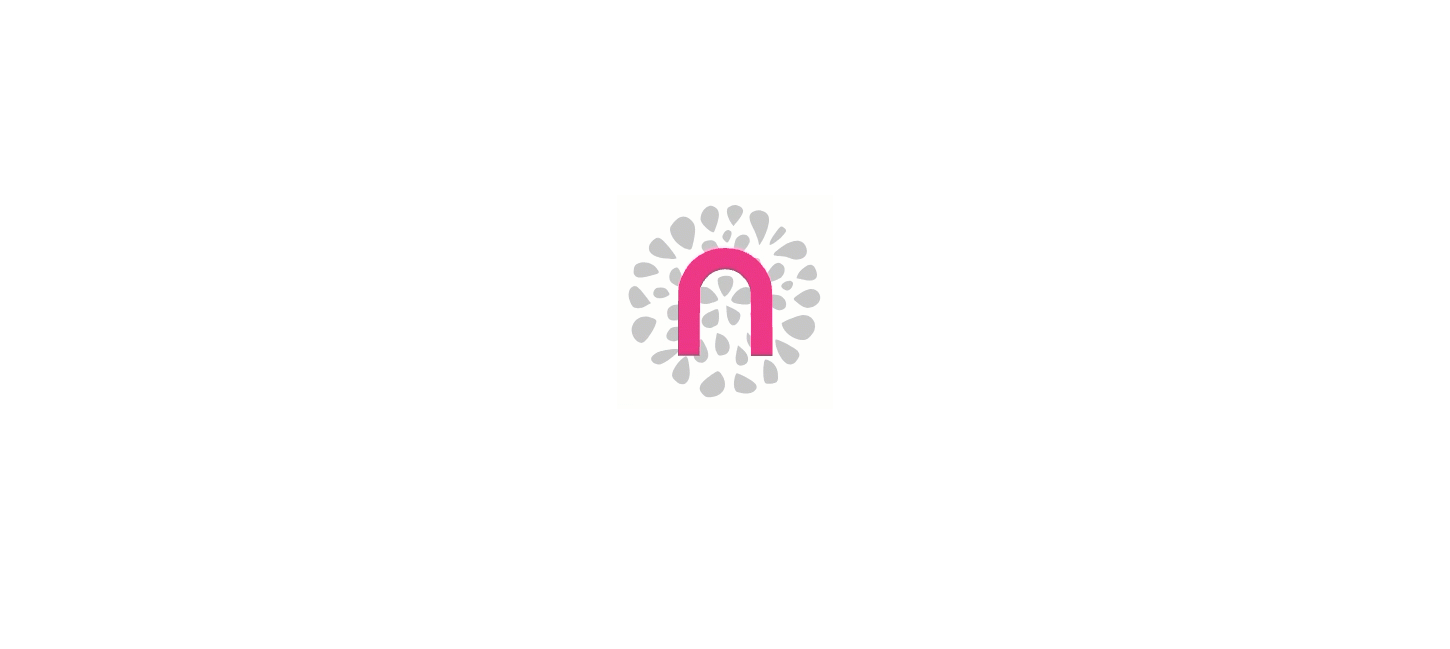 scroll, scrollTop: 0, scrollLeft: 0, axis: both 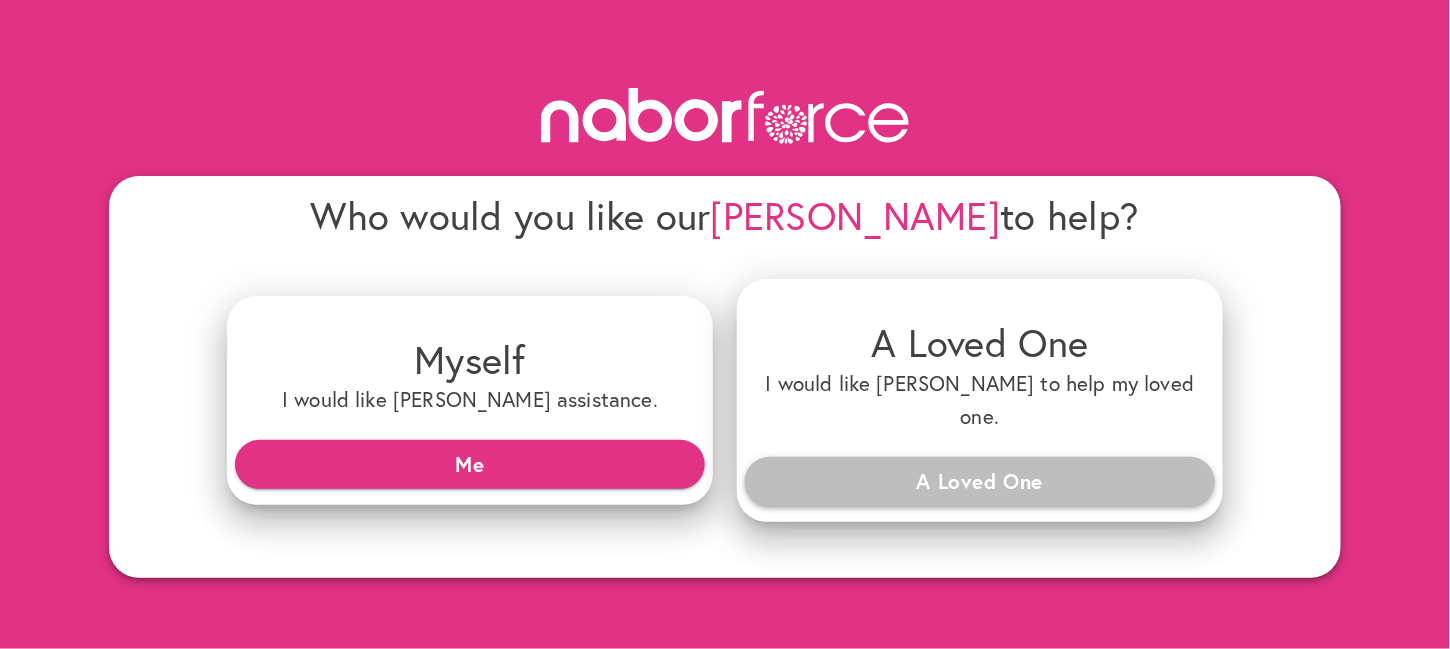 click on "A Loved One" at bounding box center (980, 481) 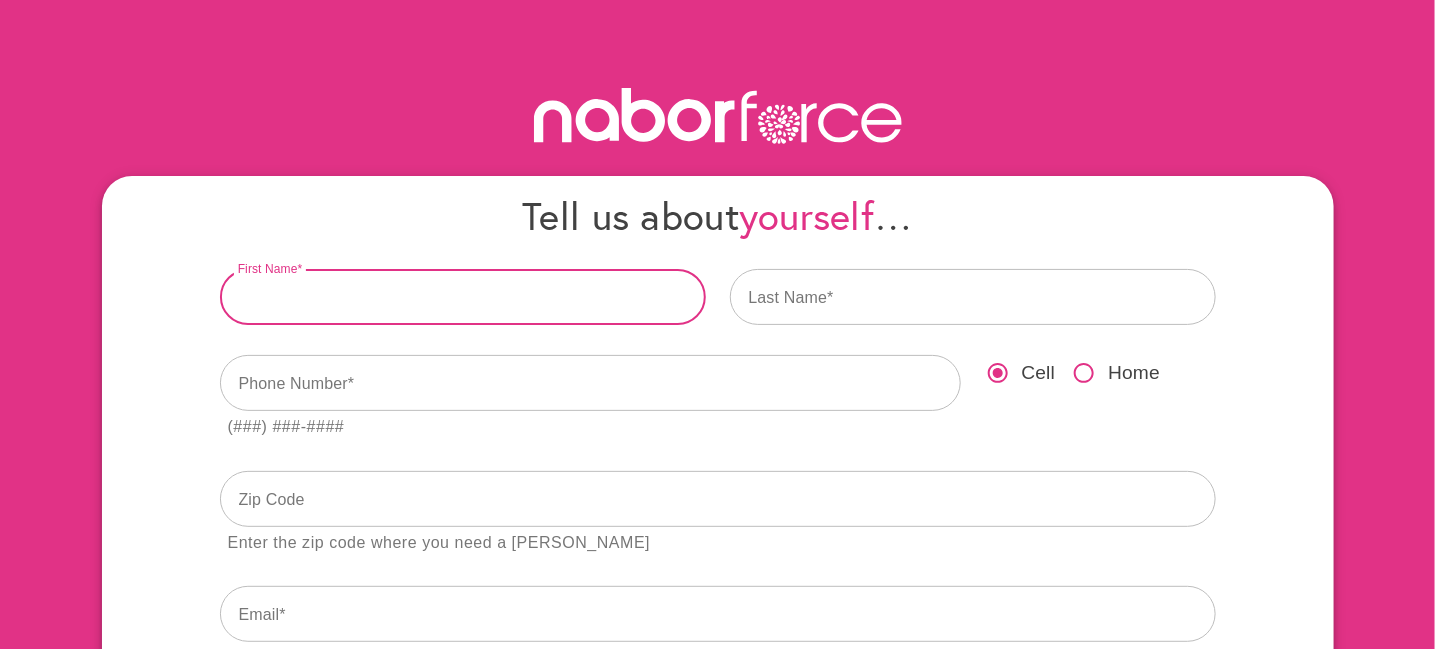 click at bounding box center [463, 297] 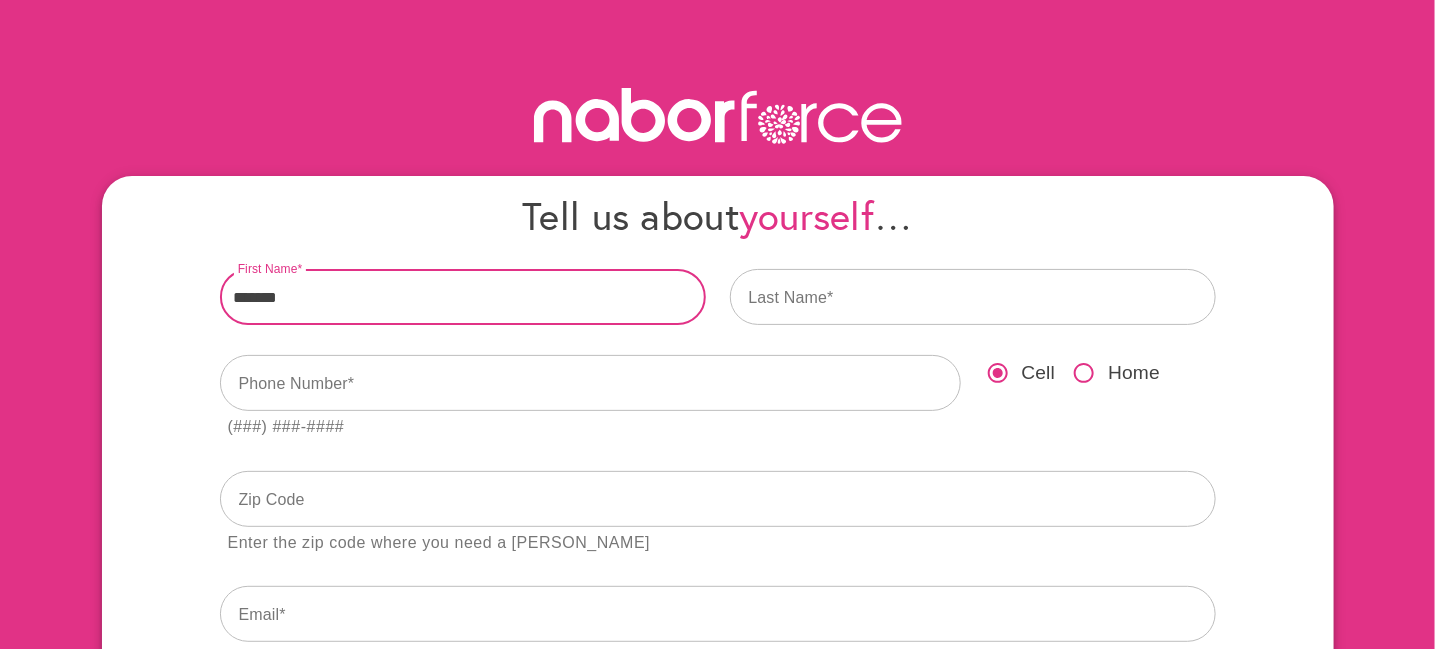 type on "*******" 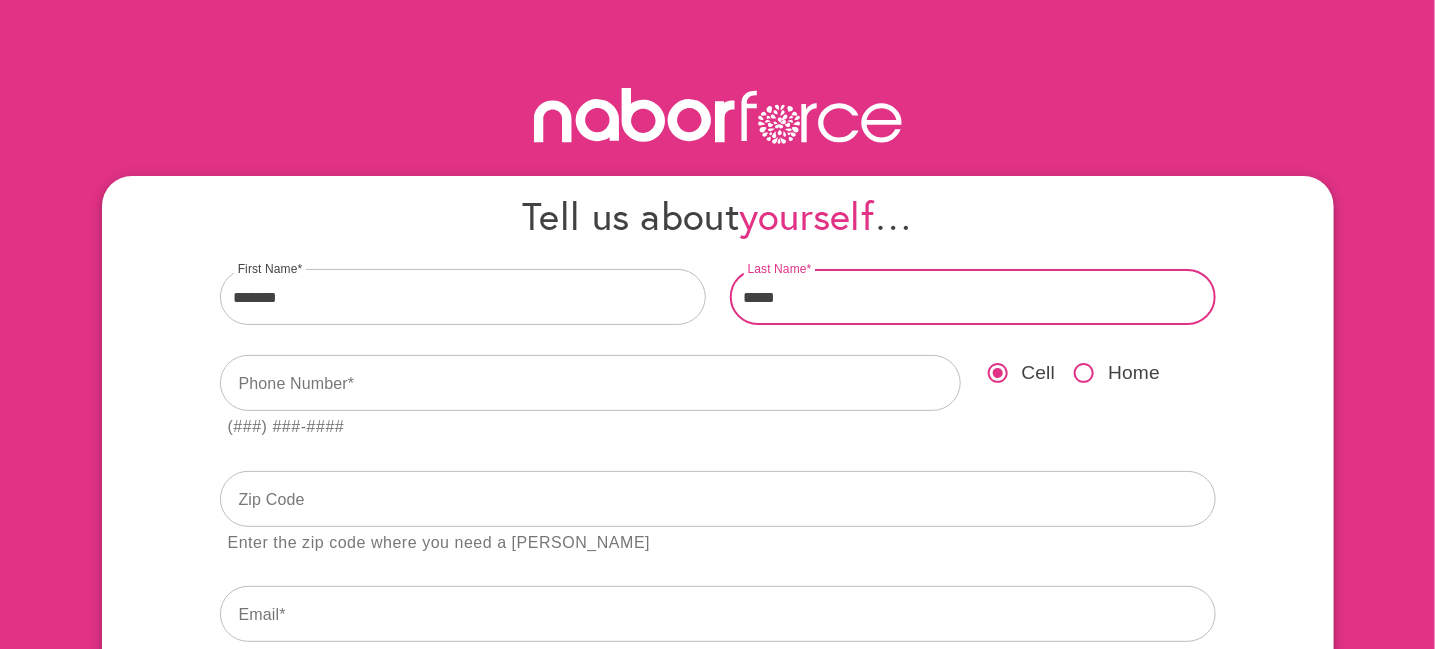 type on "*****" 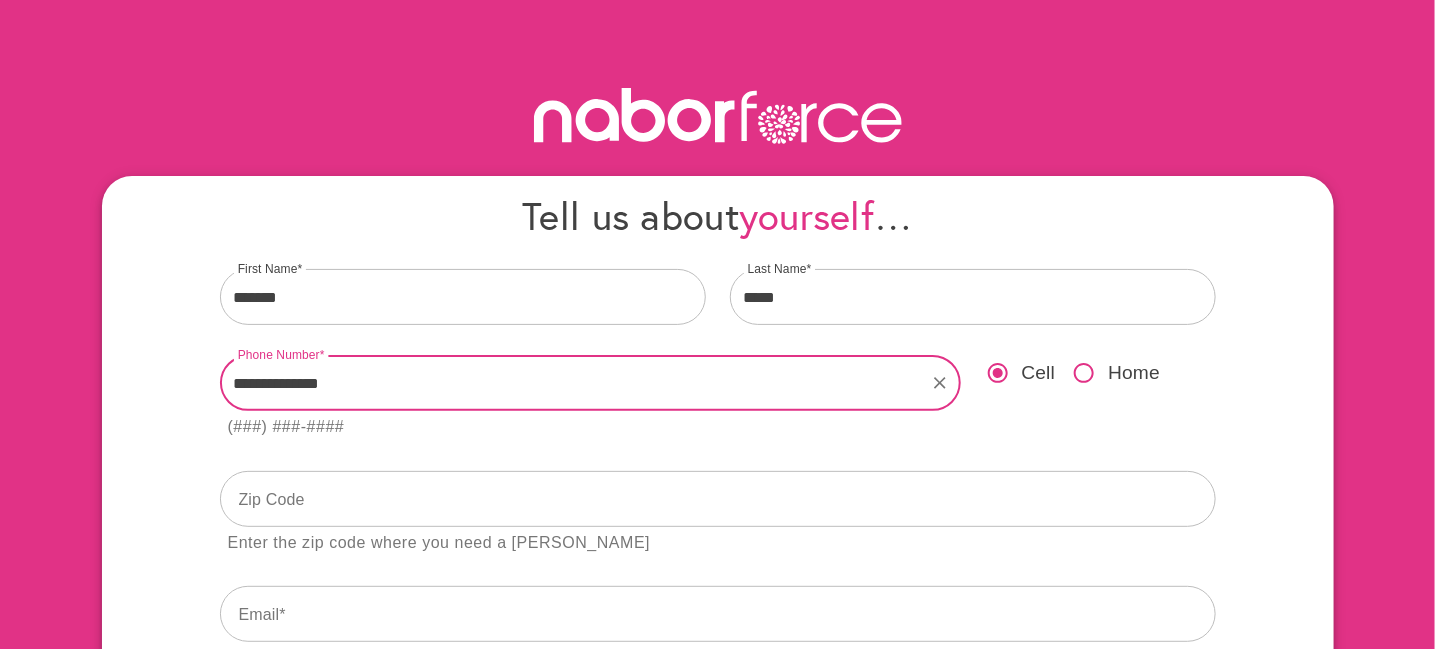 type on "**********" 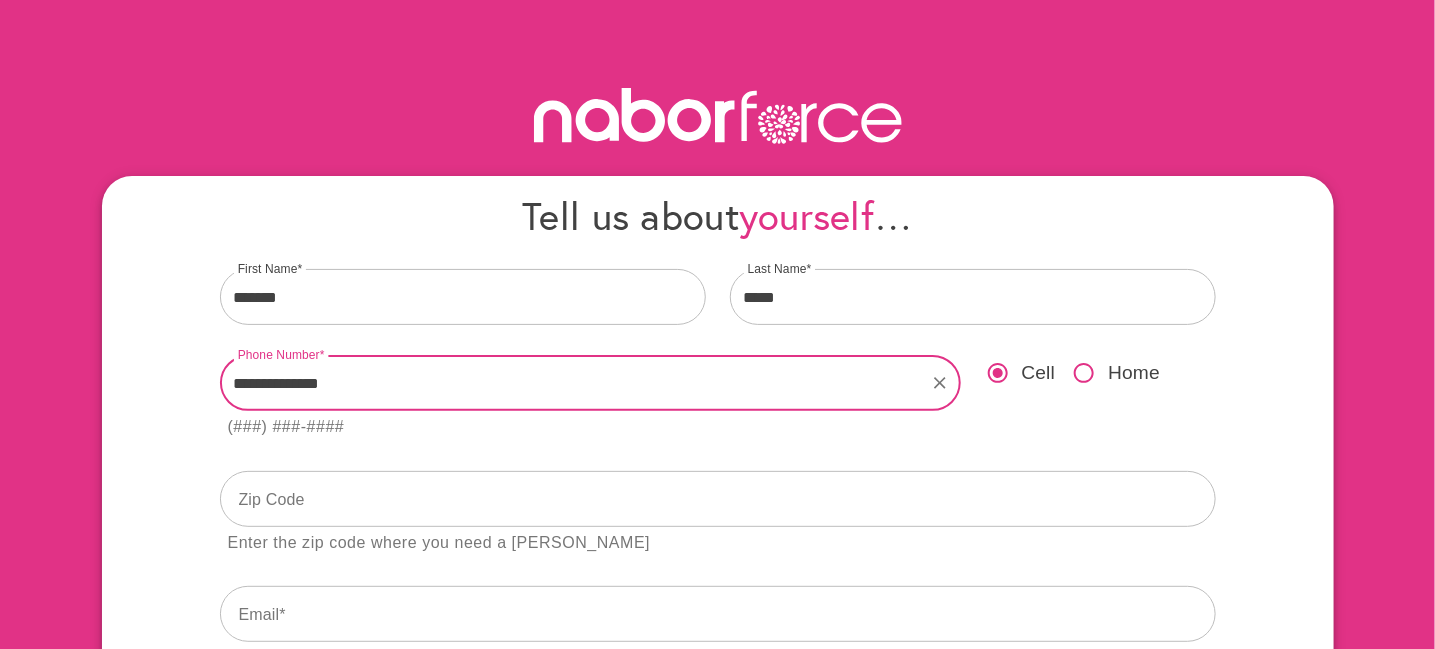 type 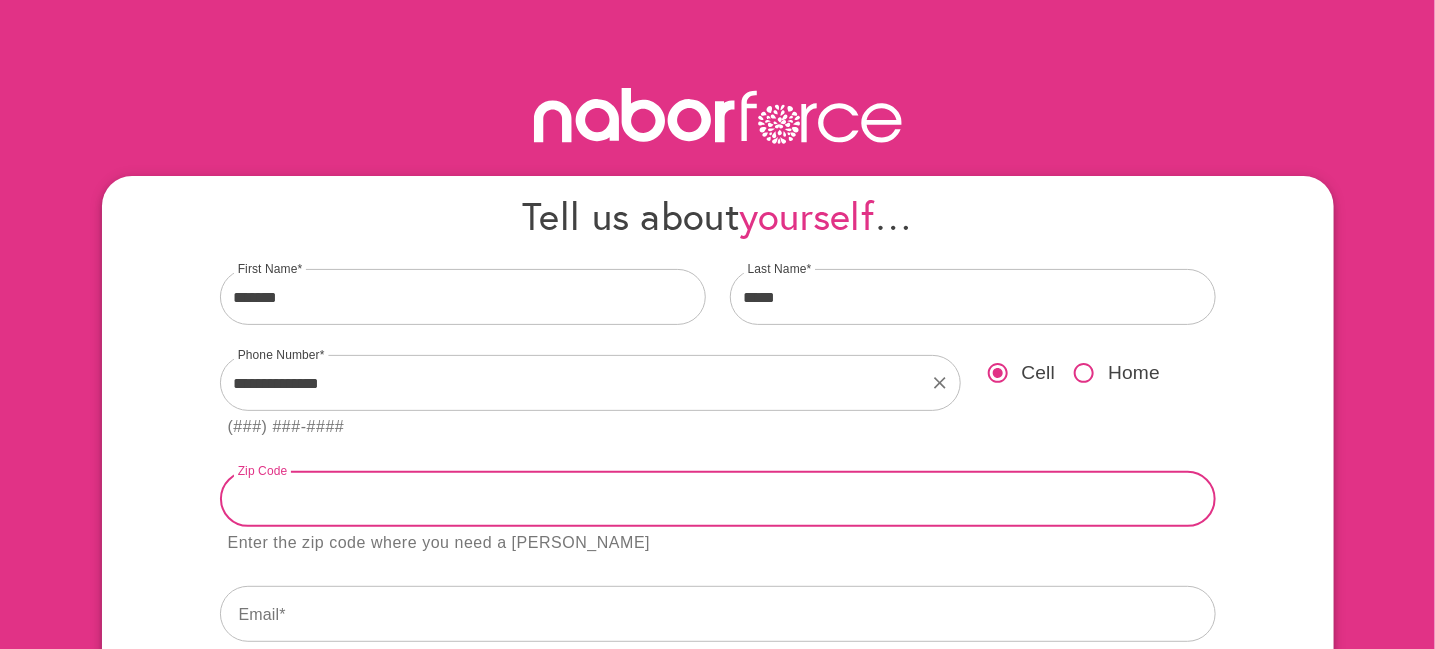 click at bounding box center [718, 499] 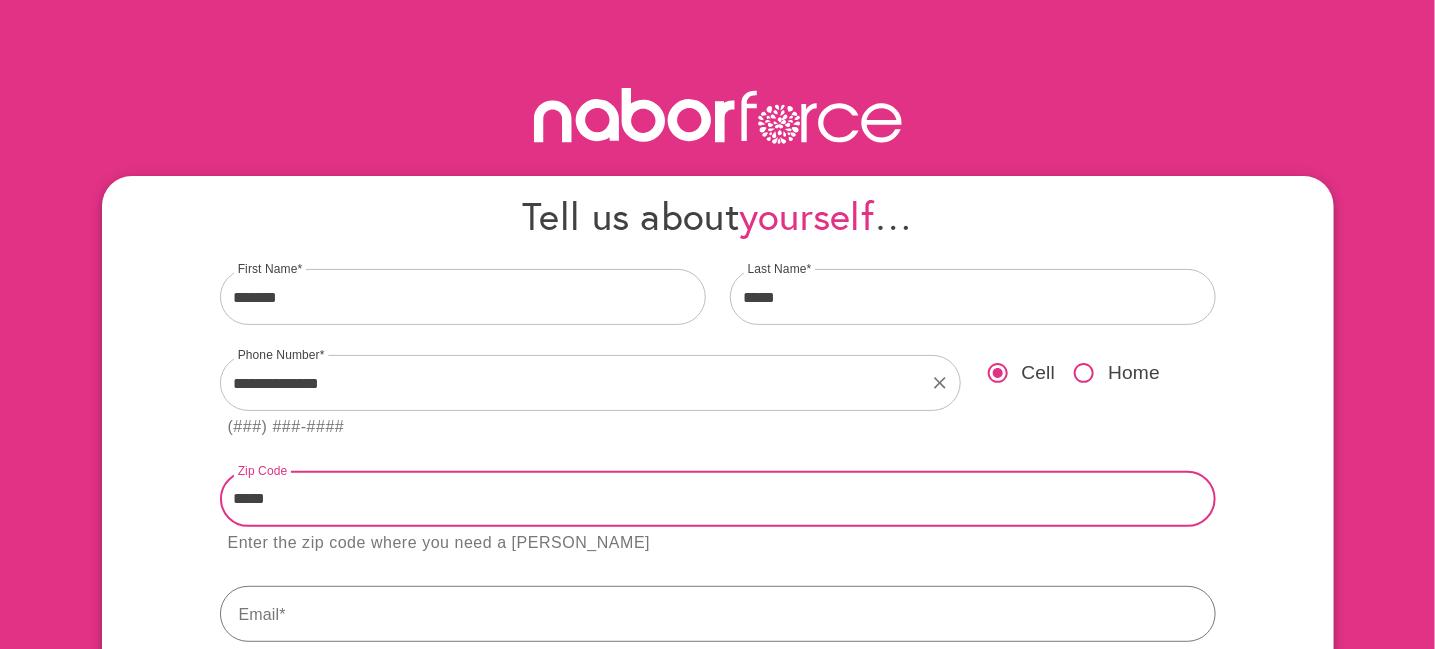 type on "*****" 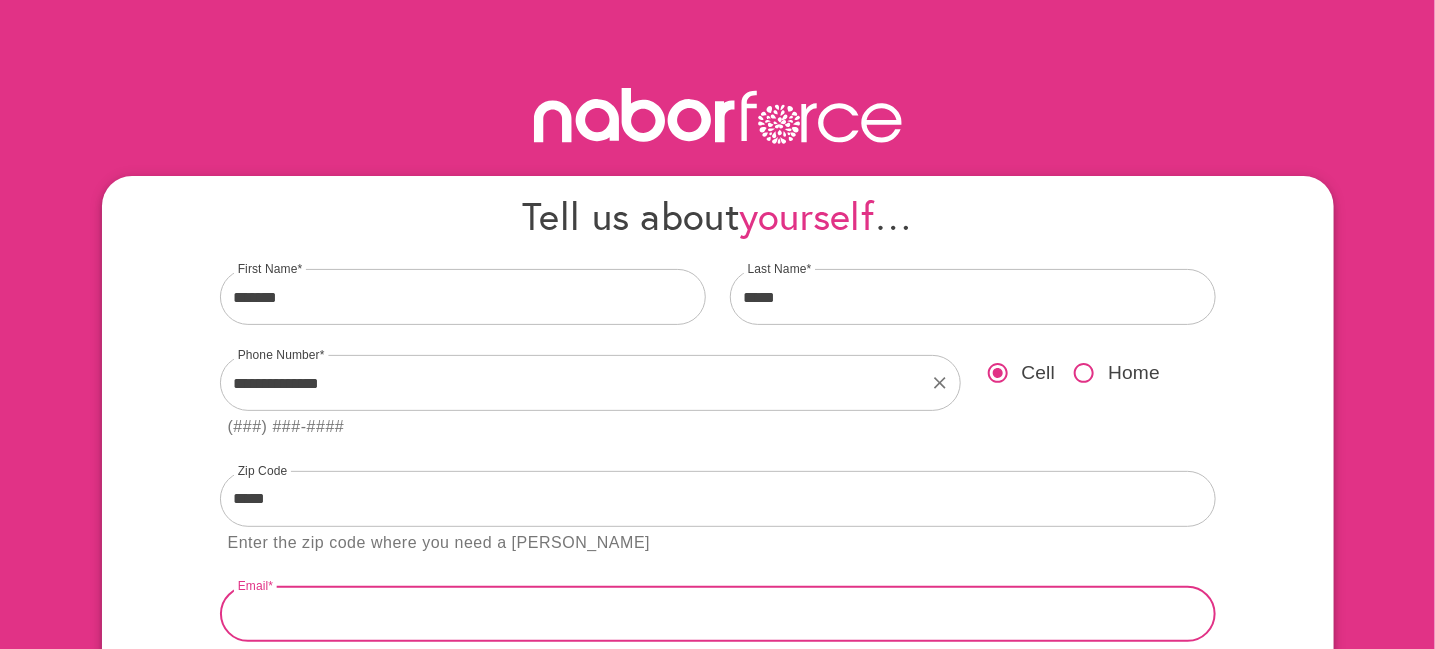 click at bounding box center [718, 614] 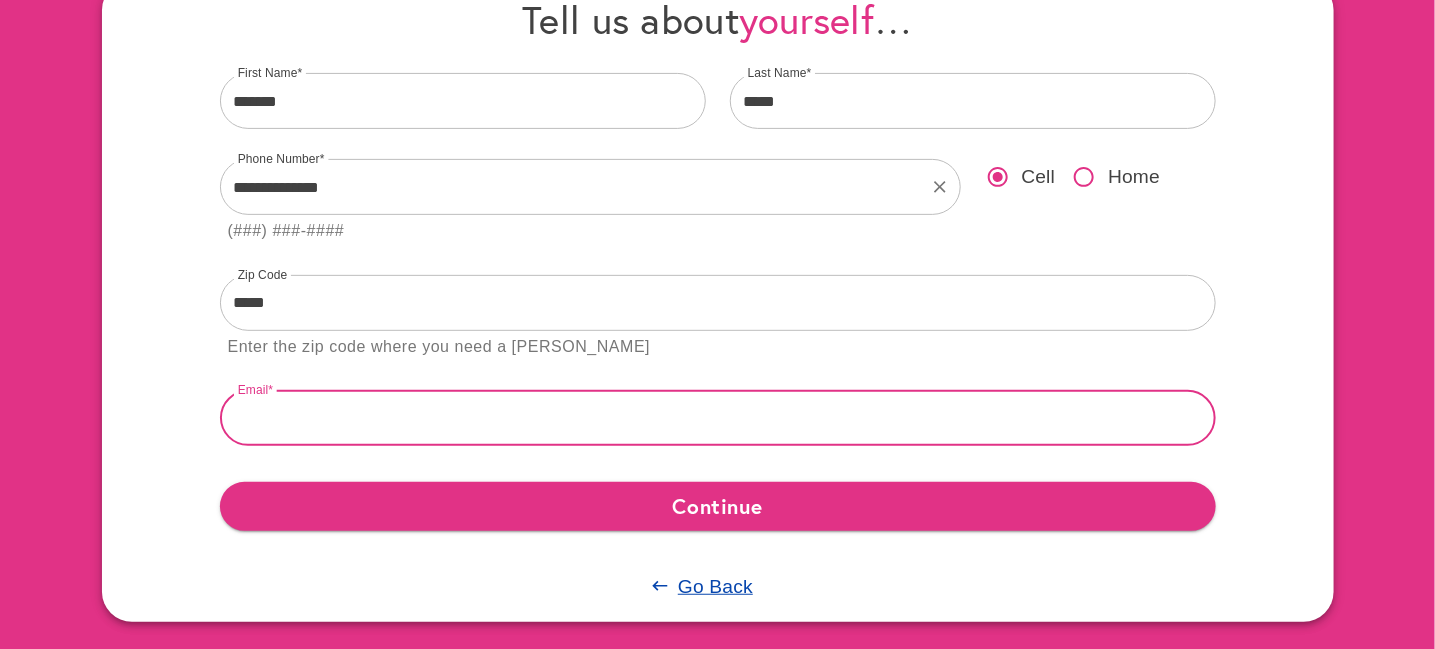 scroll, scrollTop: 200, scrollLeft: 0, axis: vertical 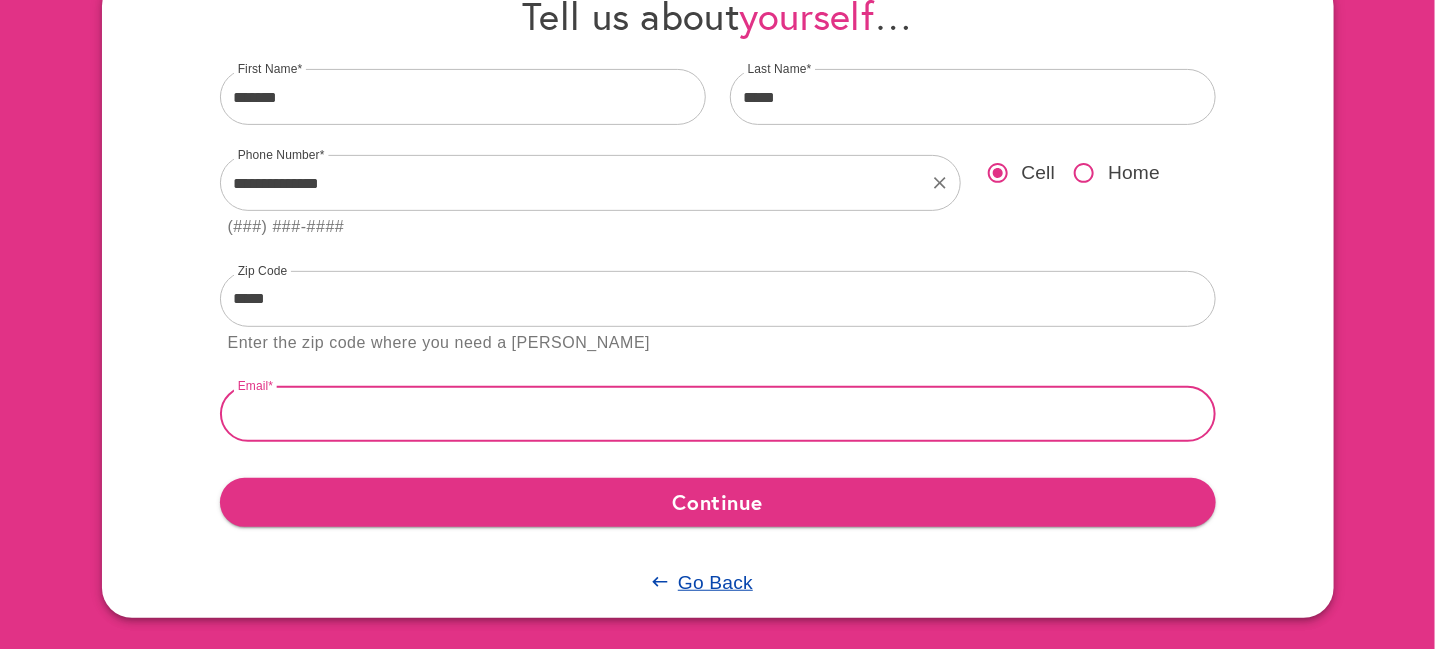click at bounding box center [718, 414] 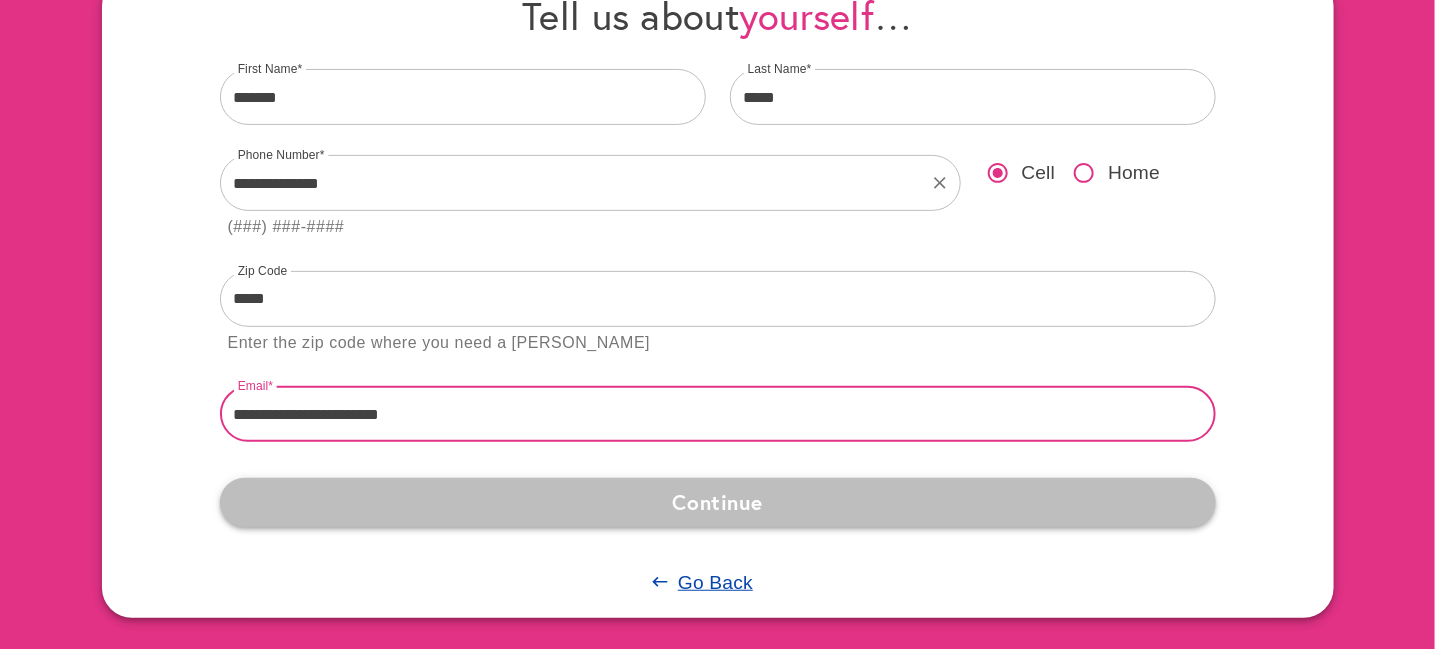 type on "**********" 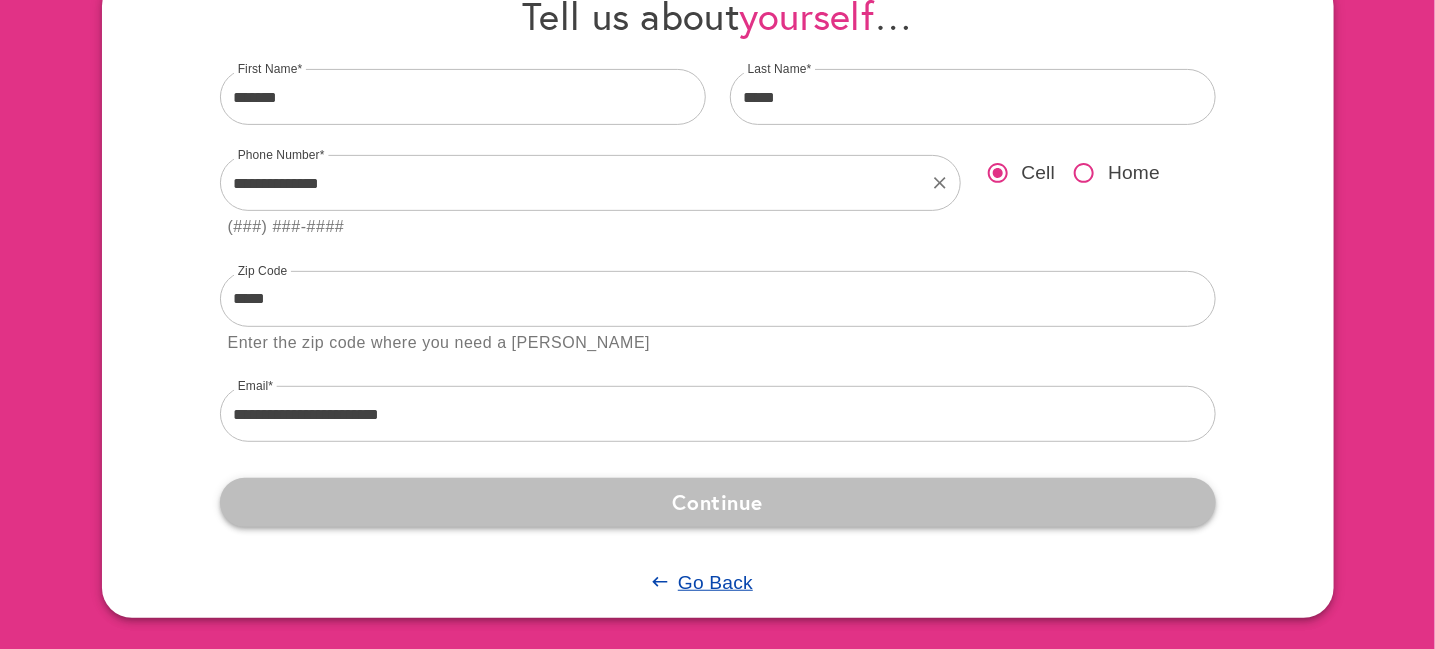 click on "Continue" at bounding box center [718, 502] 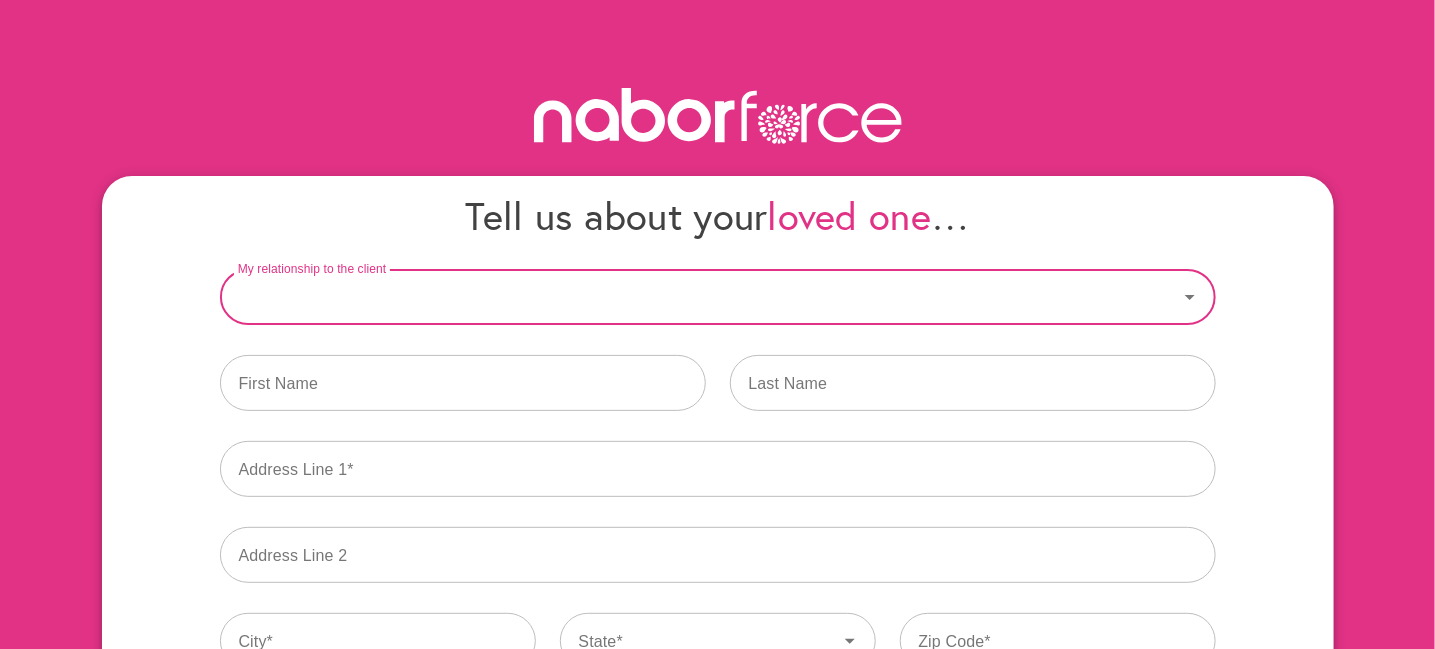 click on "My relationship to the client" at bounding box center [699, 297] 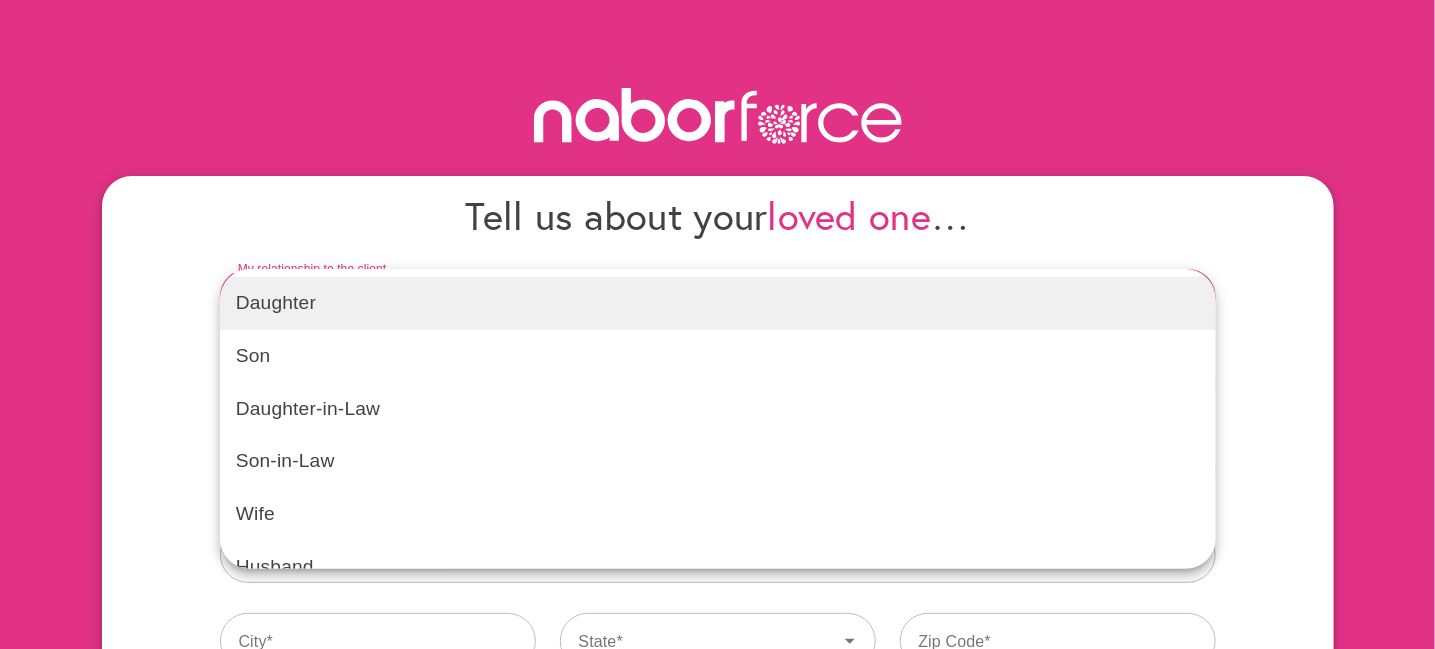 click on "Daughter" at bounding box center [718, 303] 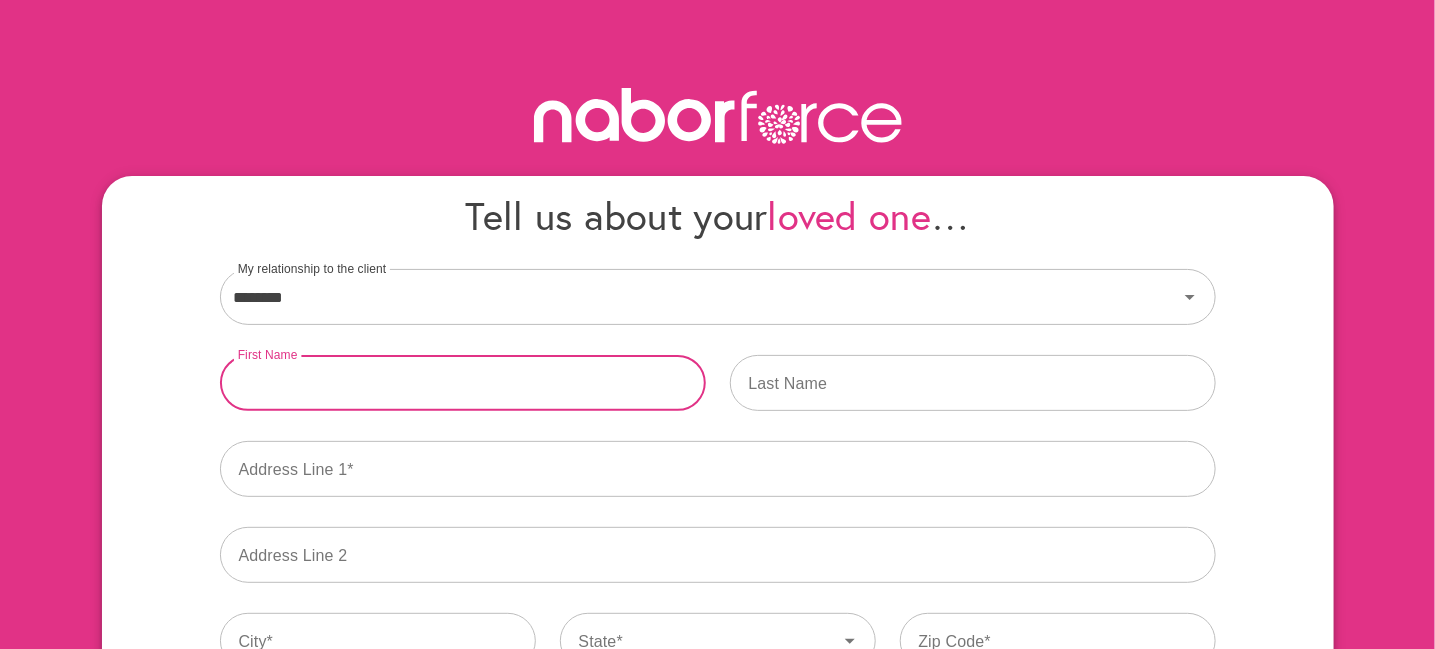 click at bounding box center [463, 383] 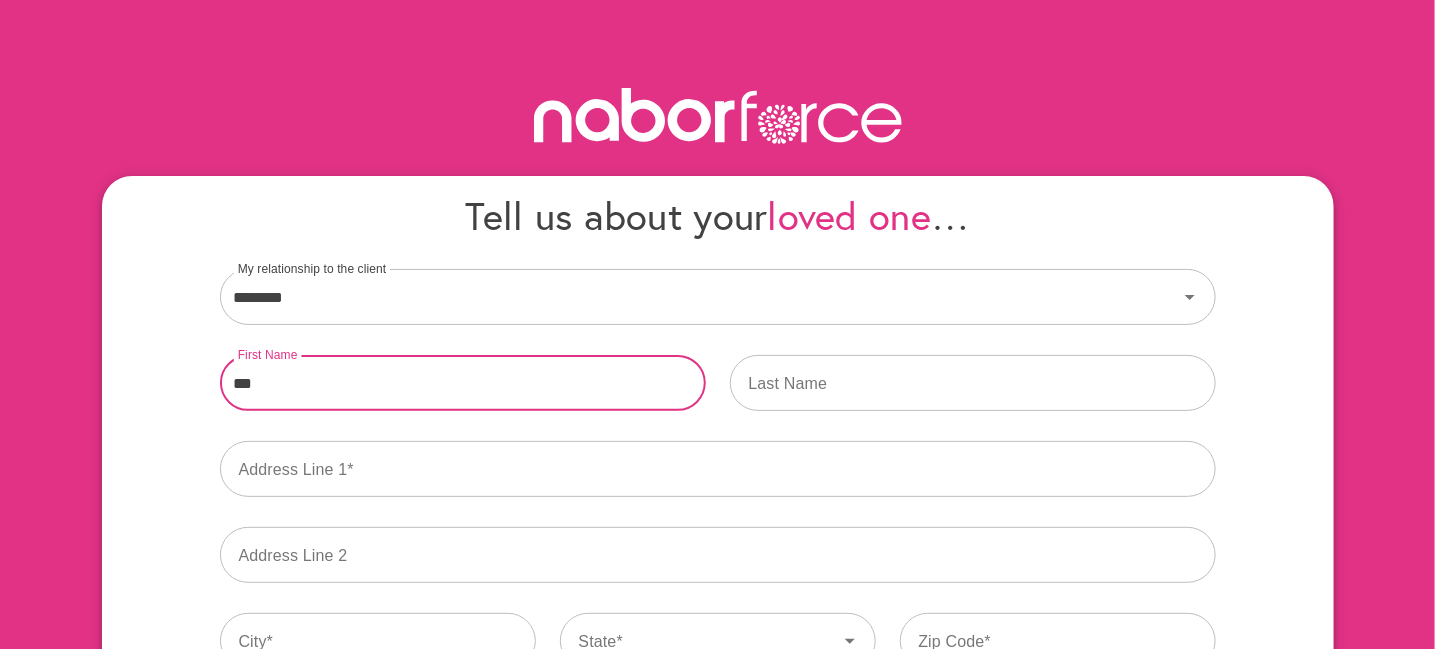 type on "***" 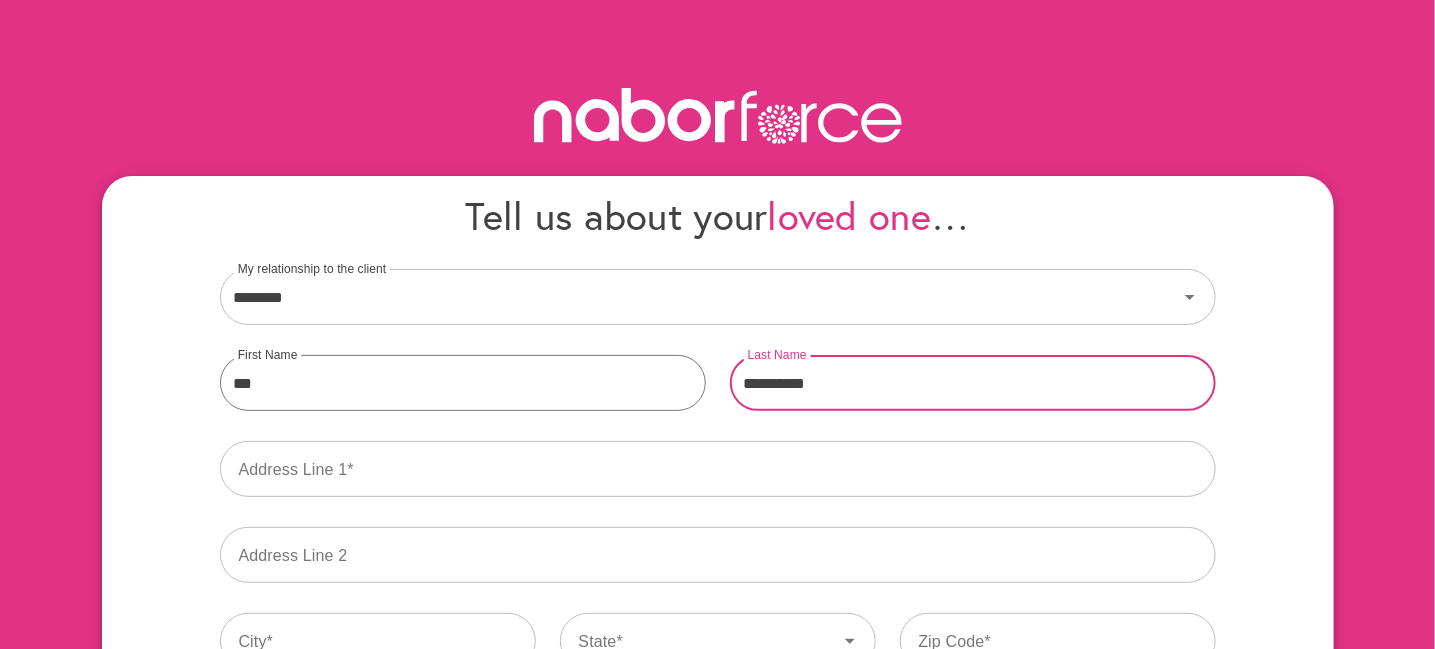 type on "**********" 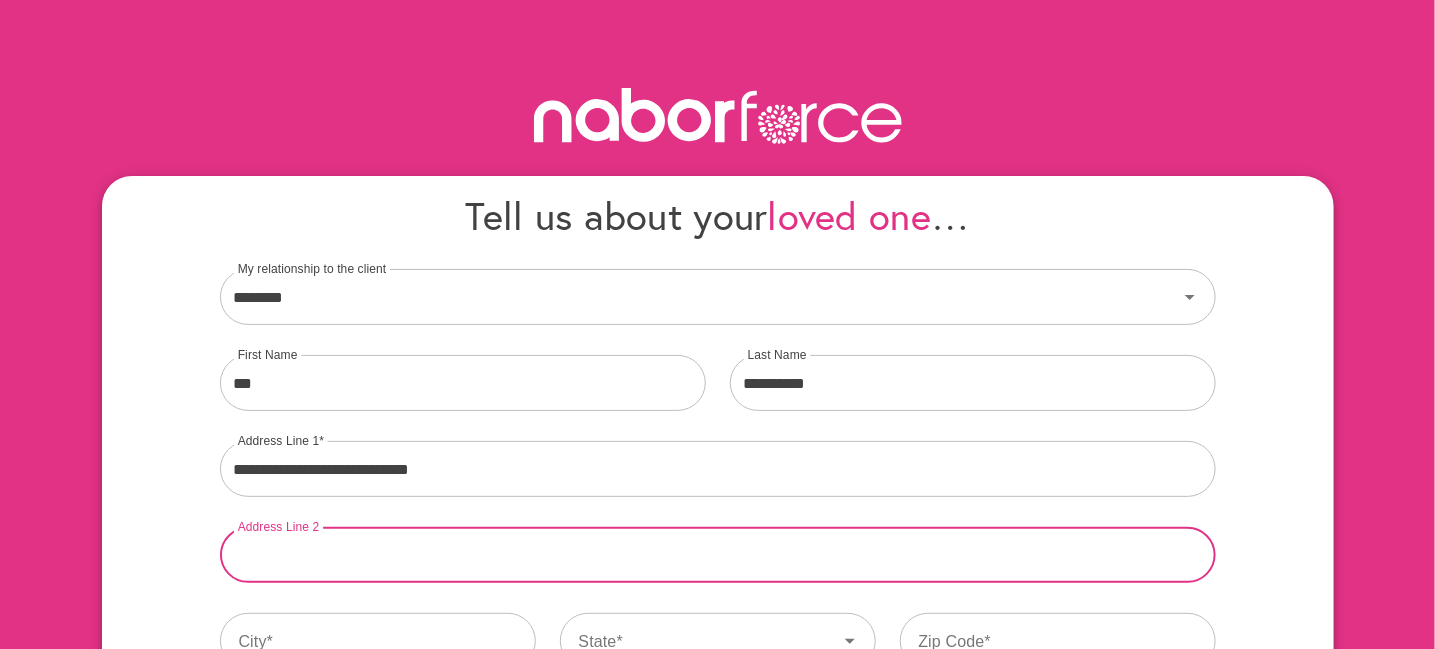 type on "**********" 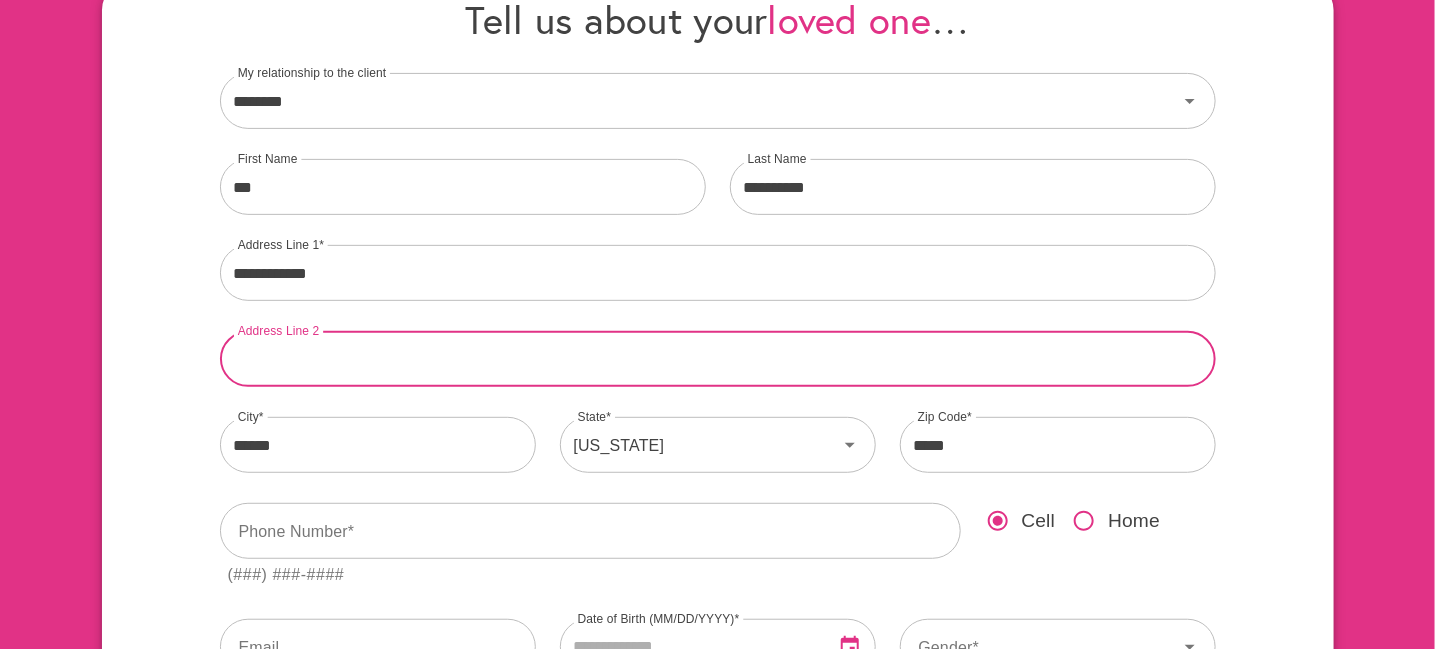 scroll, scrollTop: 300, scrollLeft: 0, axis: vertical 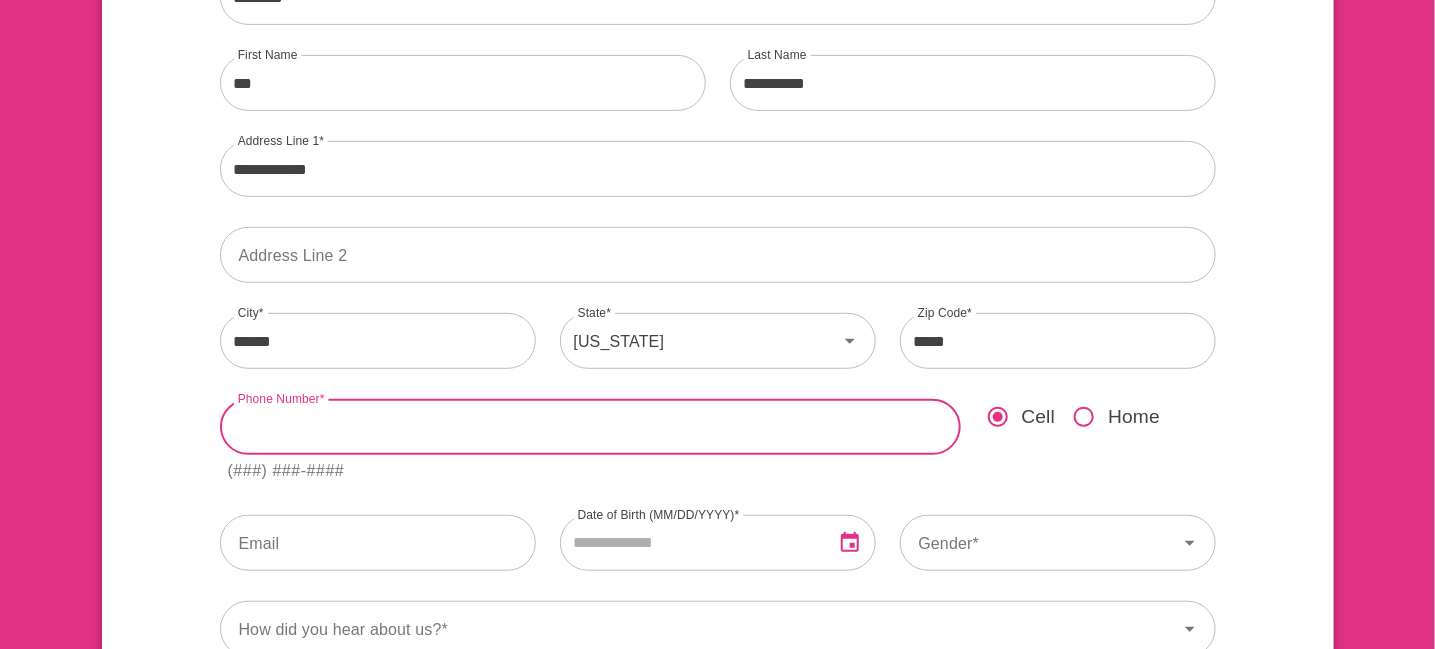 click at bounding box center (590, 427) 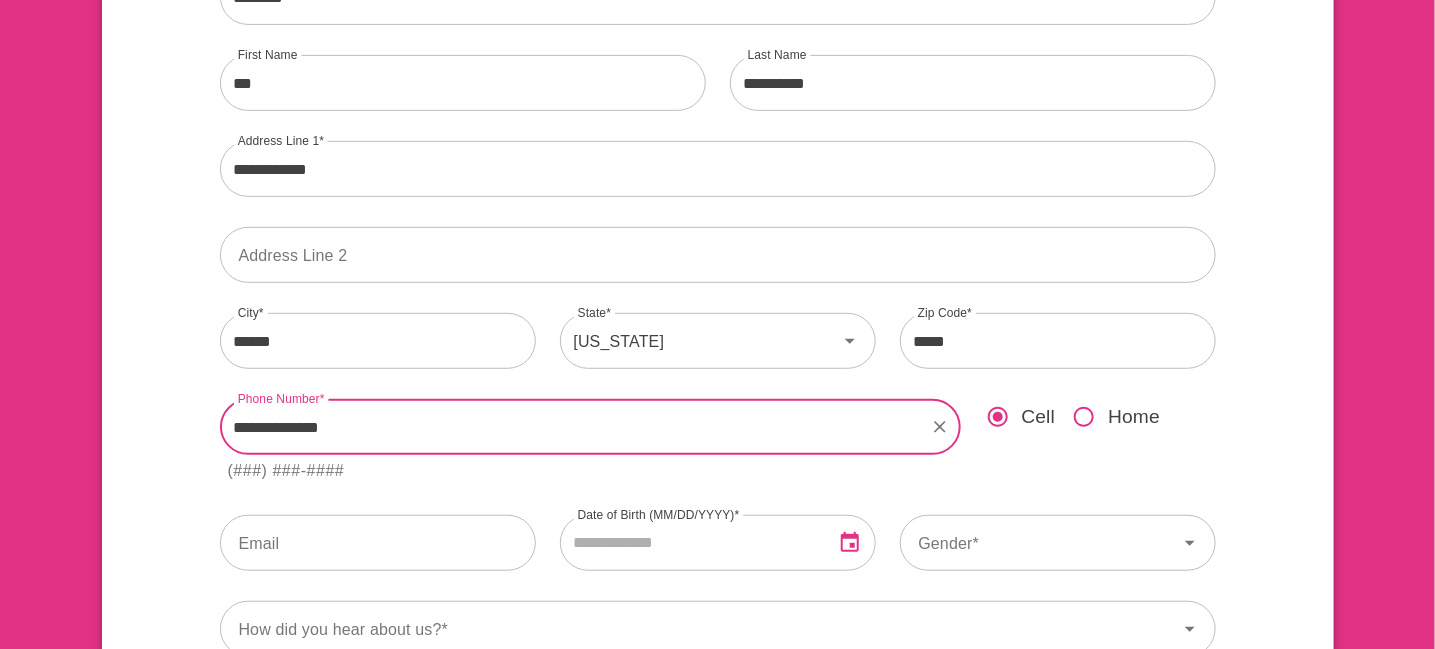 type on "**********" 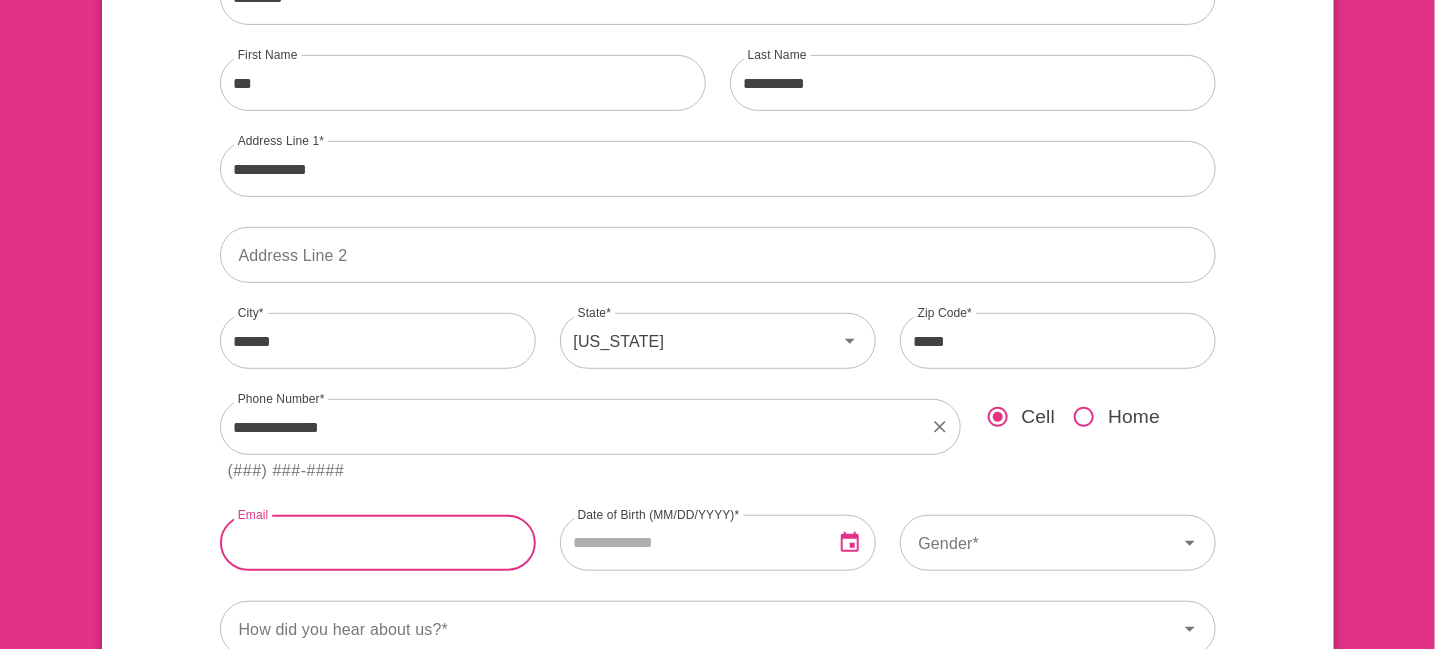 click at bounding box center [378, 543] 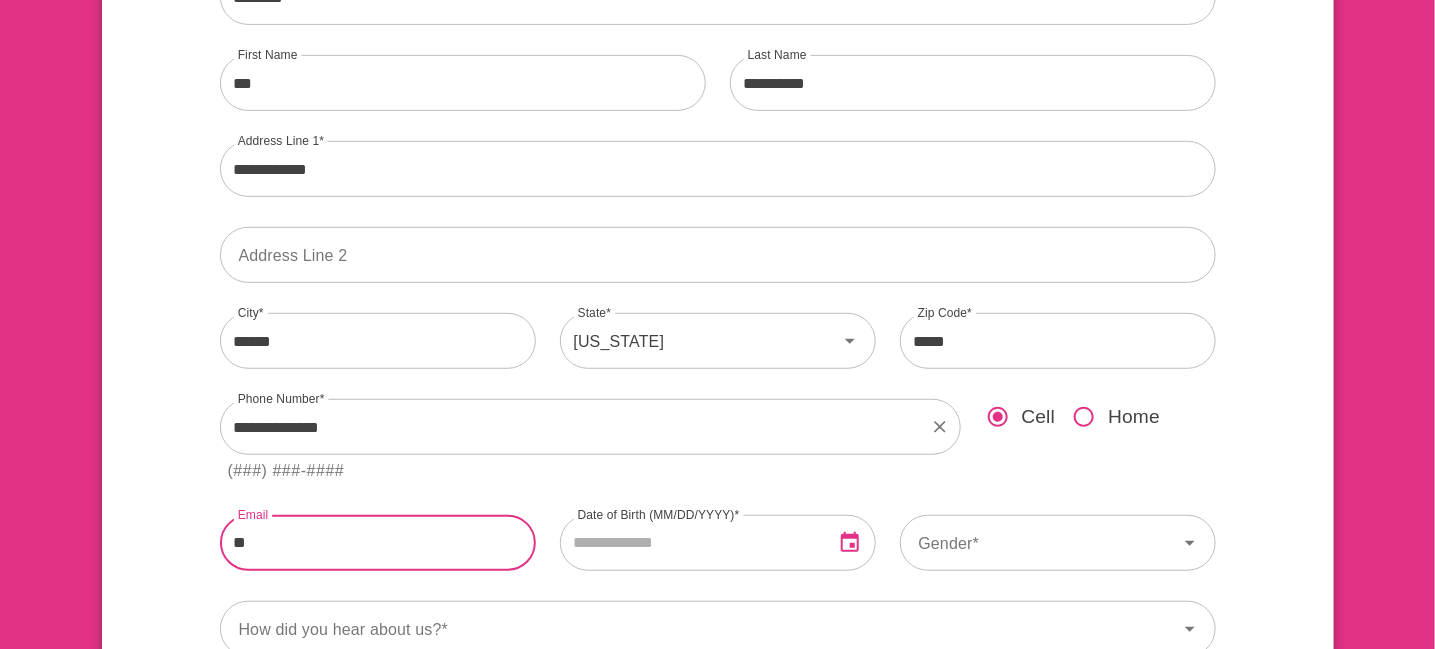 type on "*" 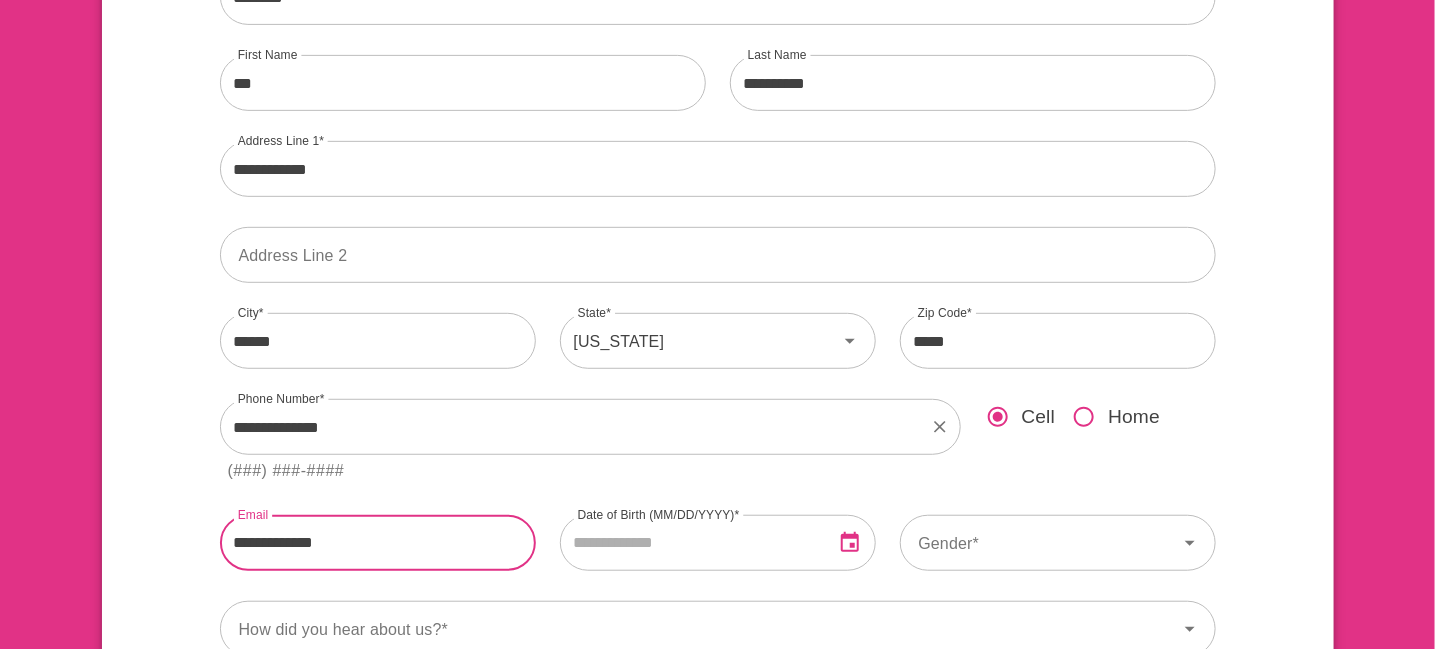type on "**********" 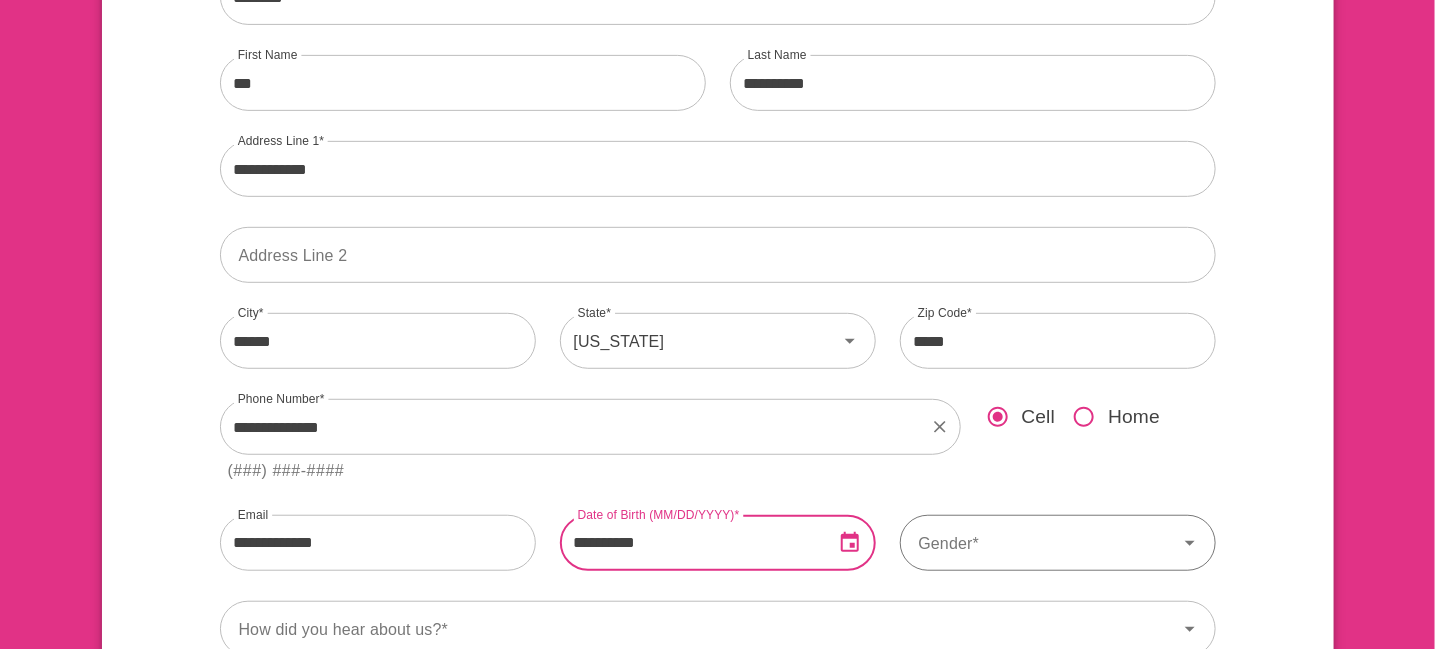 type on "**********" 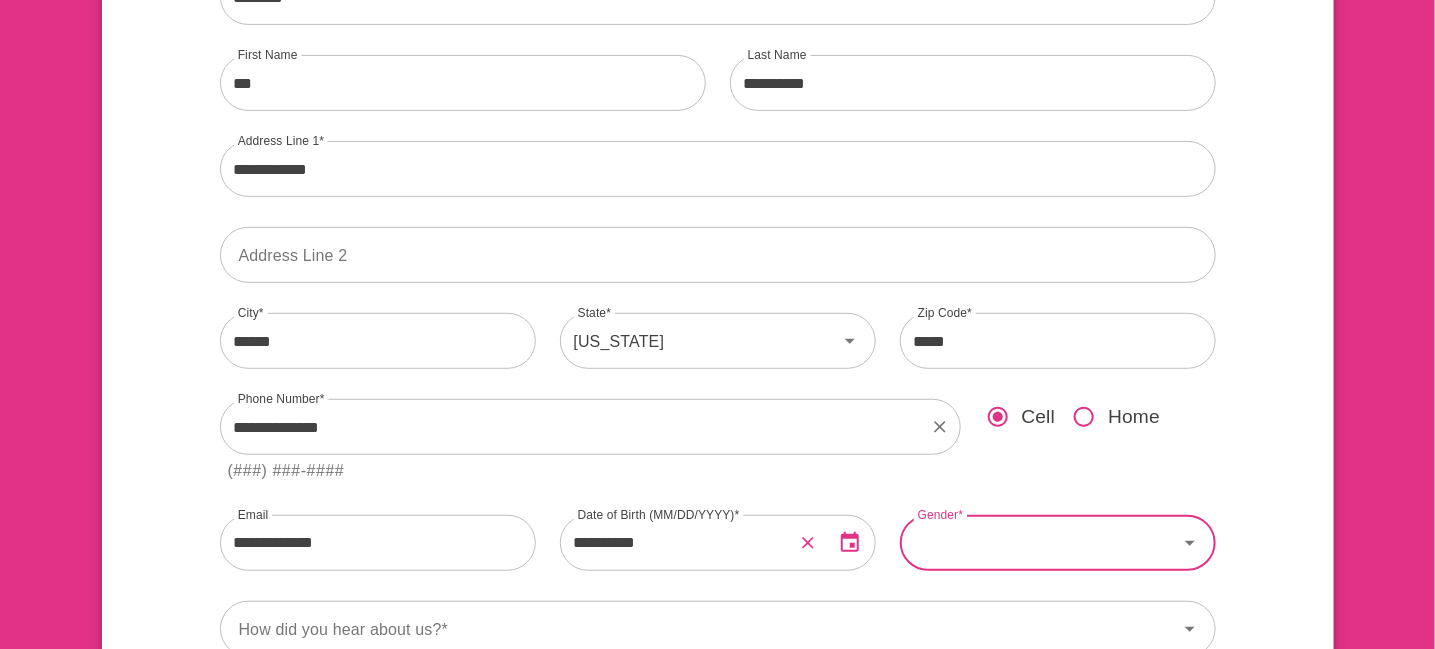click on "Gender" at bounding box center [1039, 543] 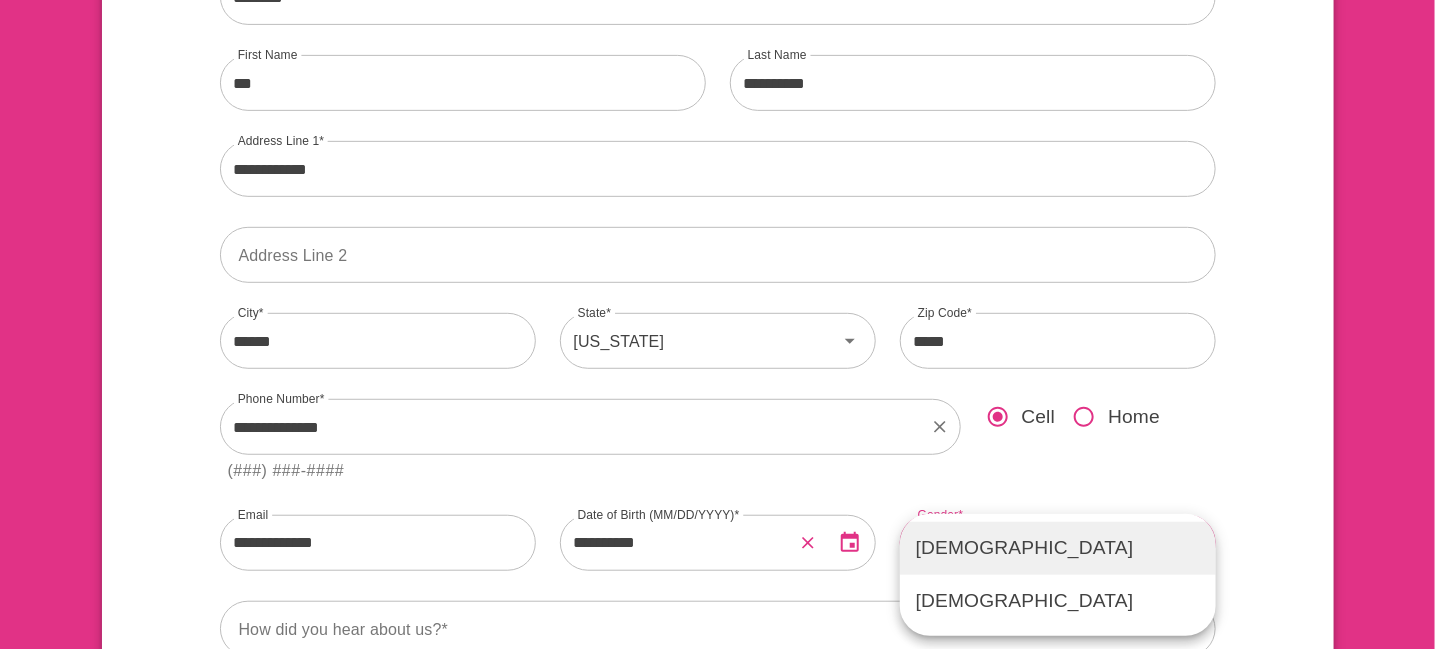 click on "Male" at bounding box center (1058, 548) 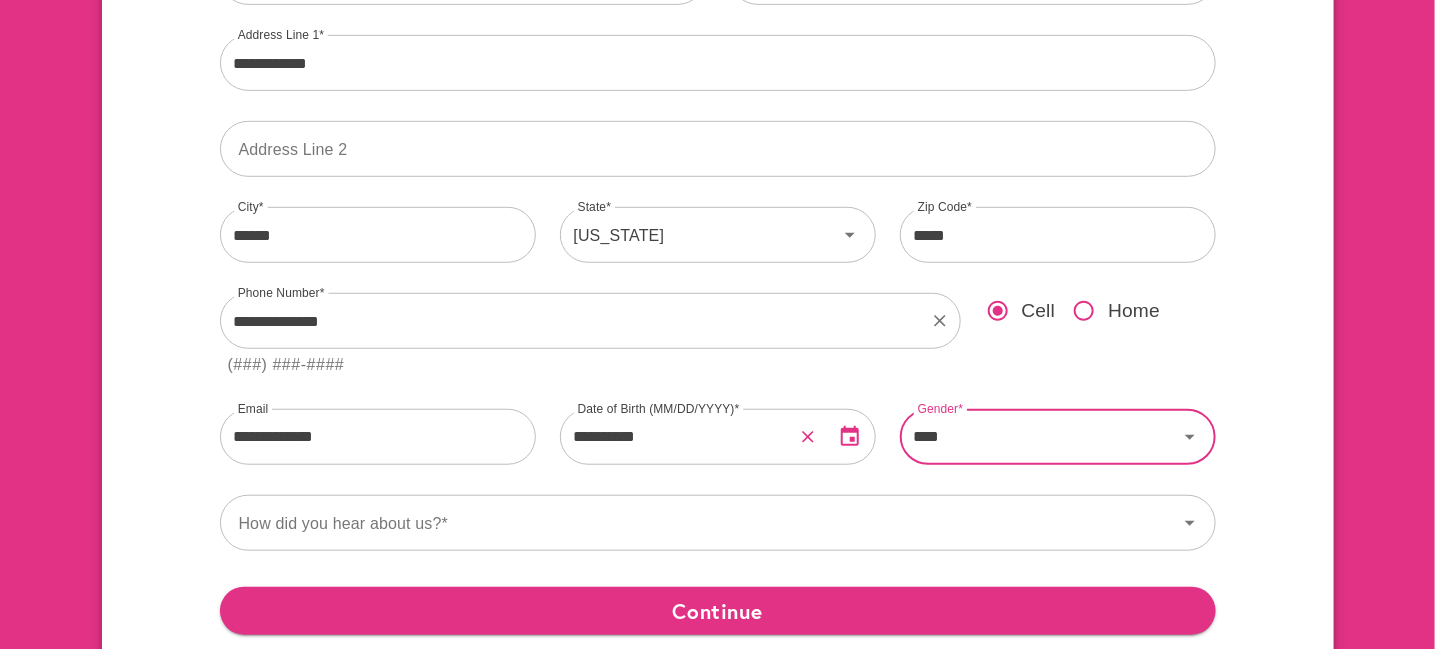 scroll, scrollTop: 523, scrollLeft: 0, axis: vertical 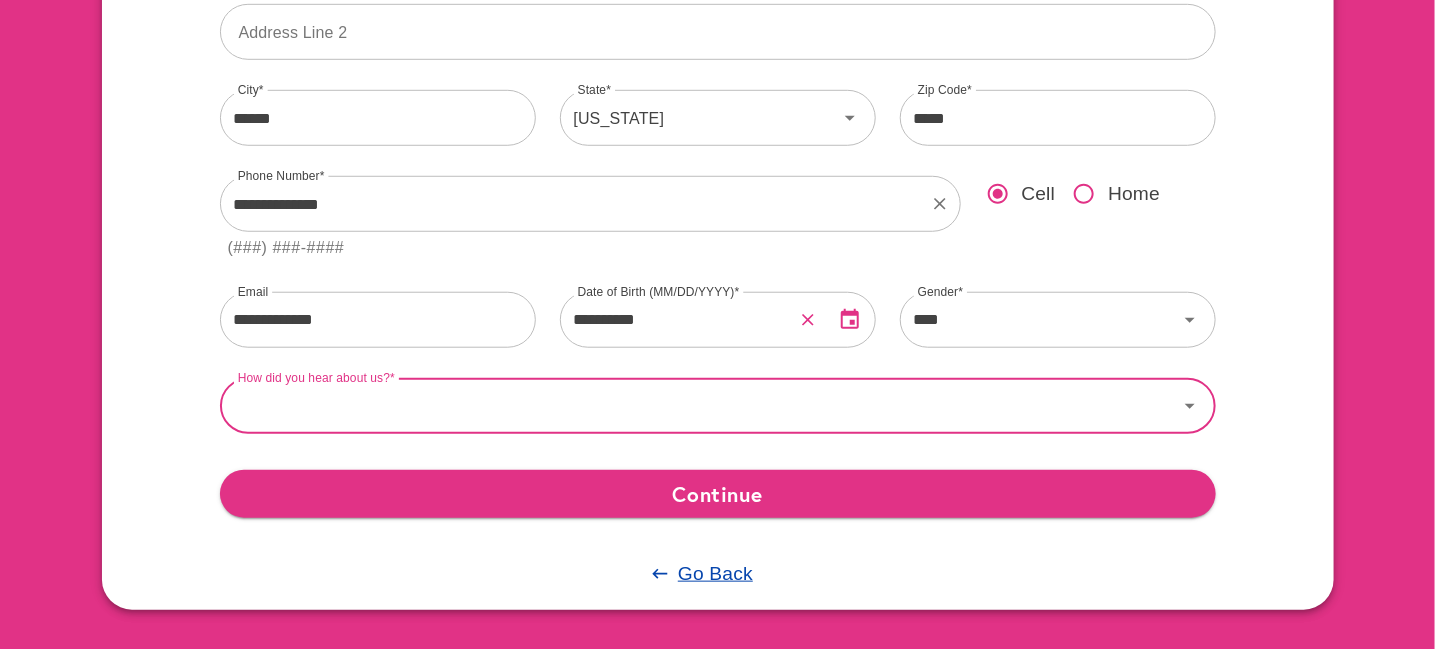 click on "How did you hear about us?" at bounding box center [699, 406] 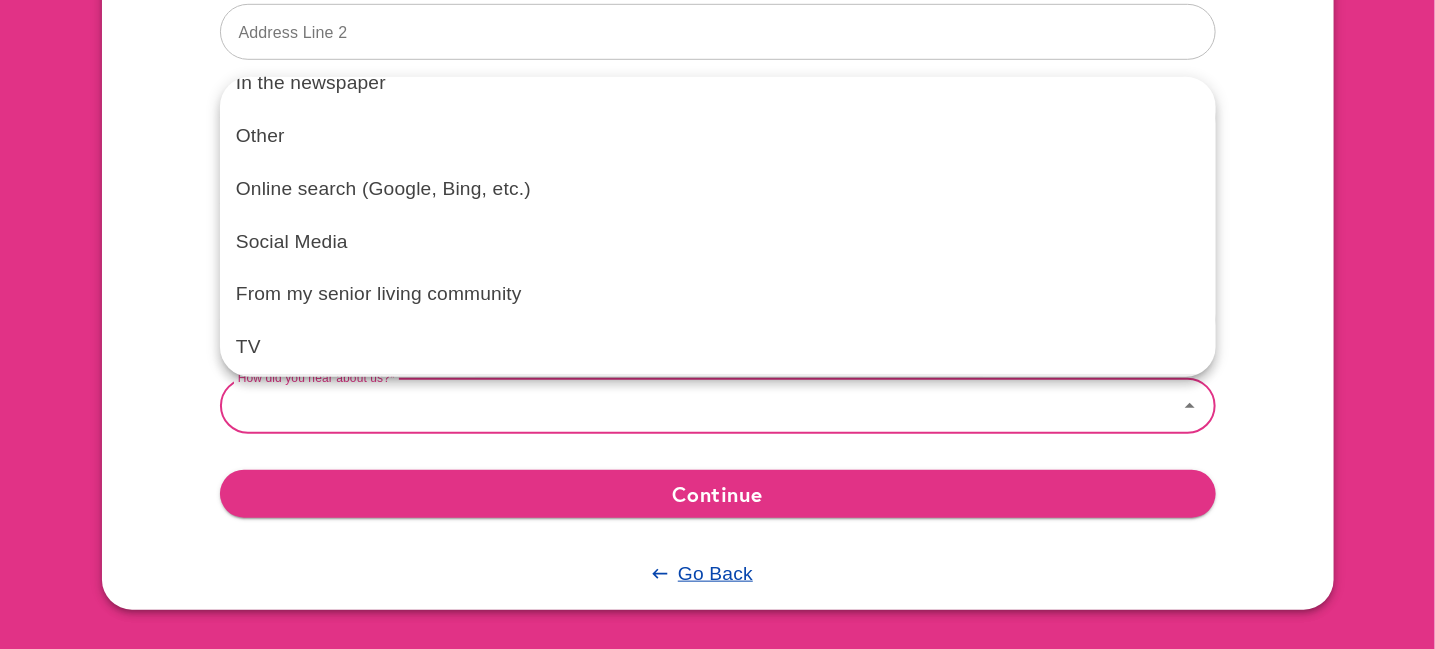 scroll, scrollTop: 38, scrollLeft: 0, axis: vertical 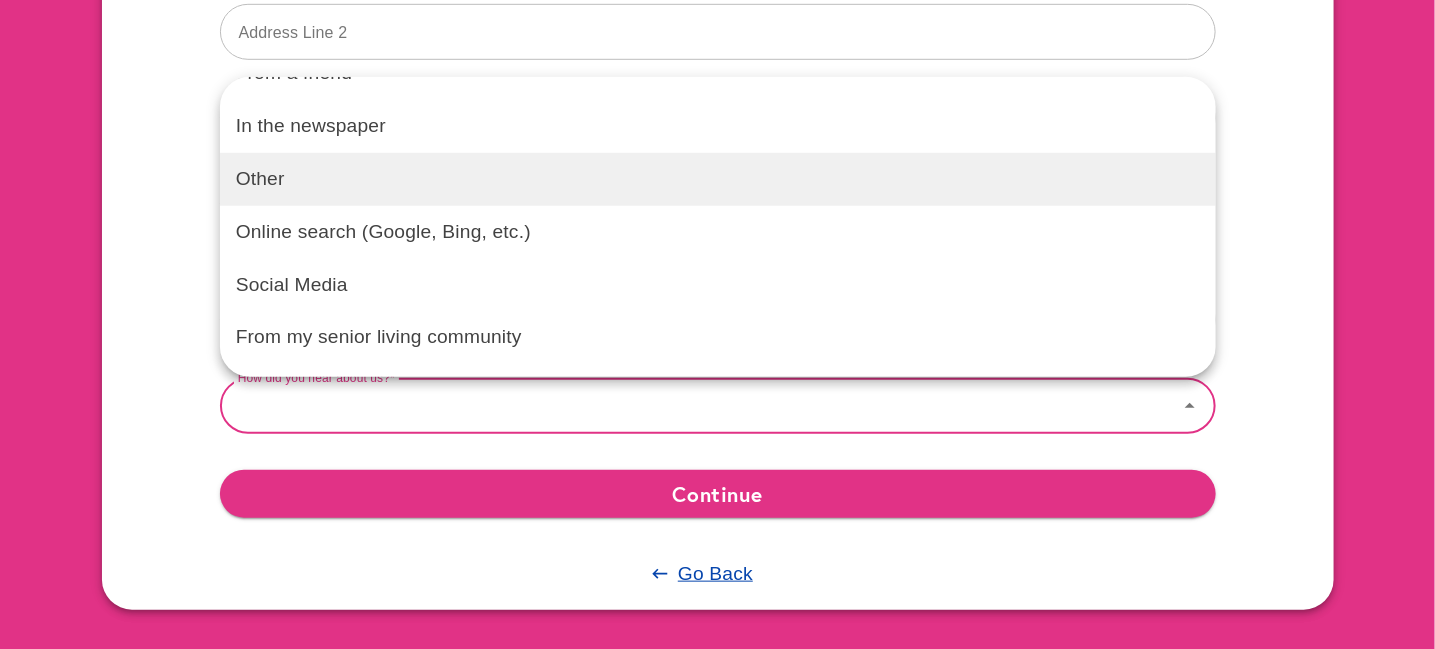 click on "Other" at bounding box center (718, 179) 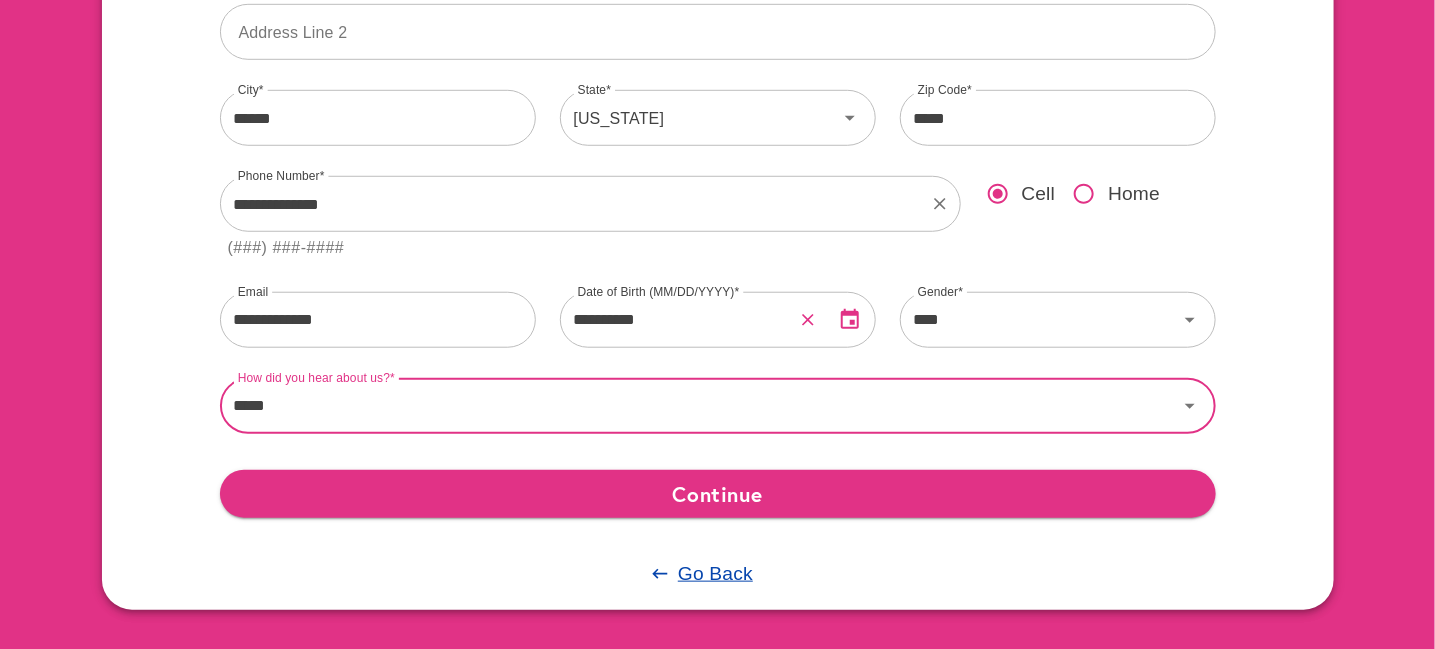 click on "*****" at bounding box center (699, 406) 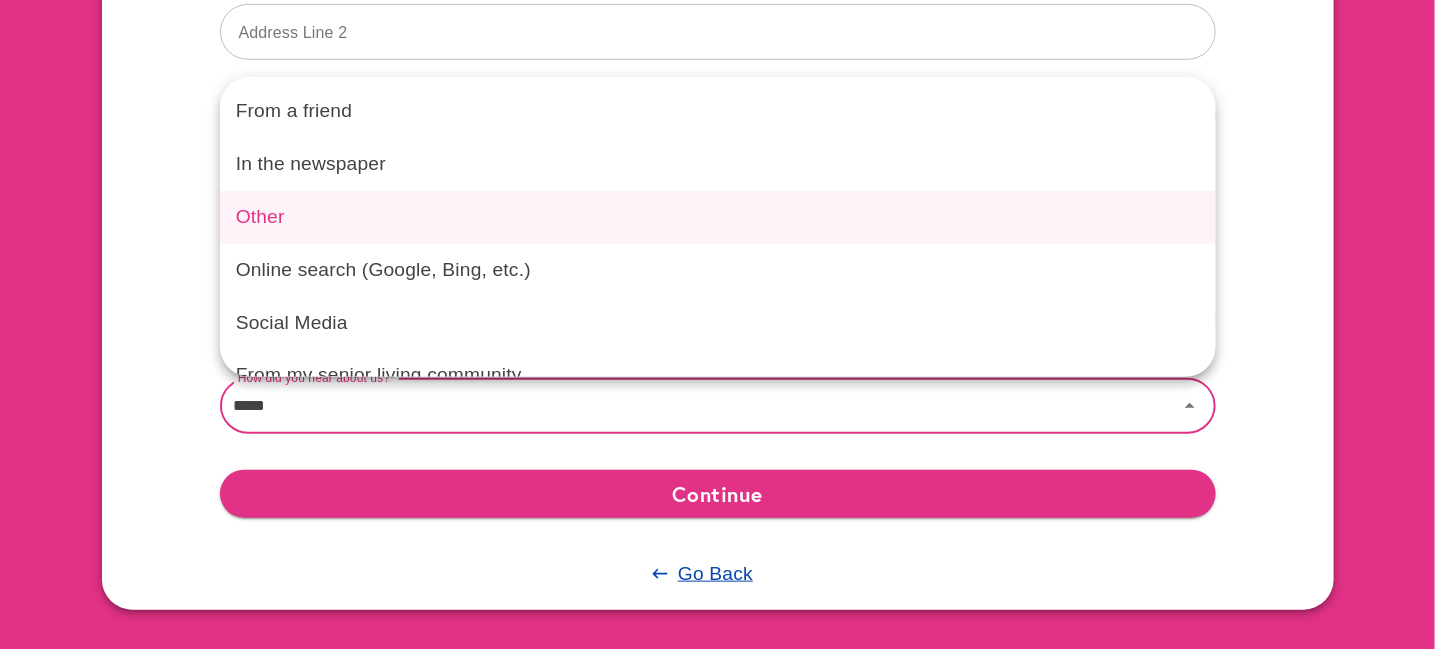 scroll, scrollTop: 113, scrollLeft: 0, axis: vertical 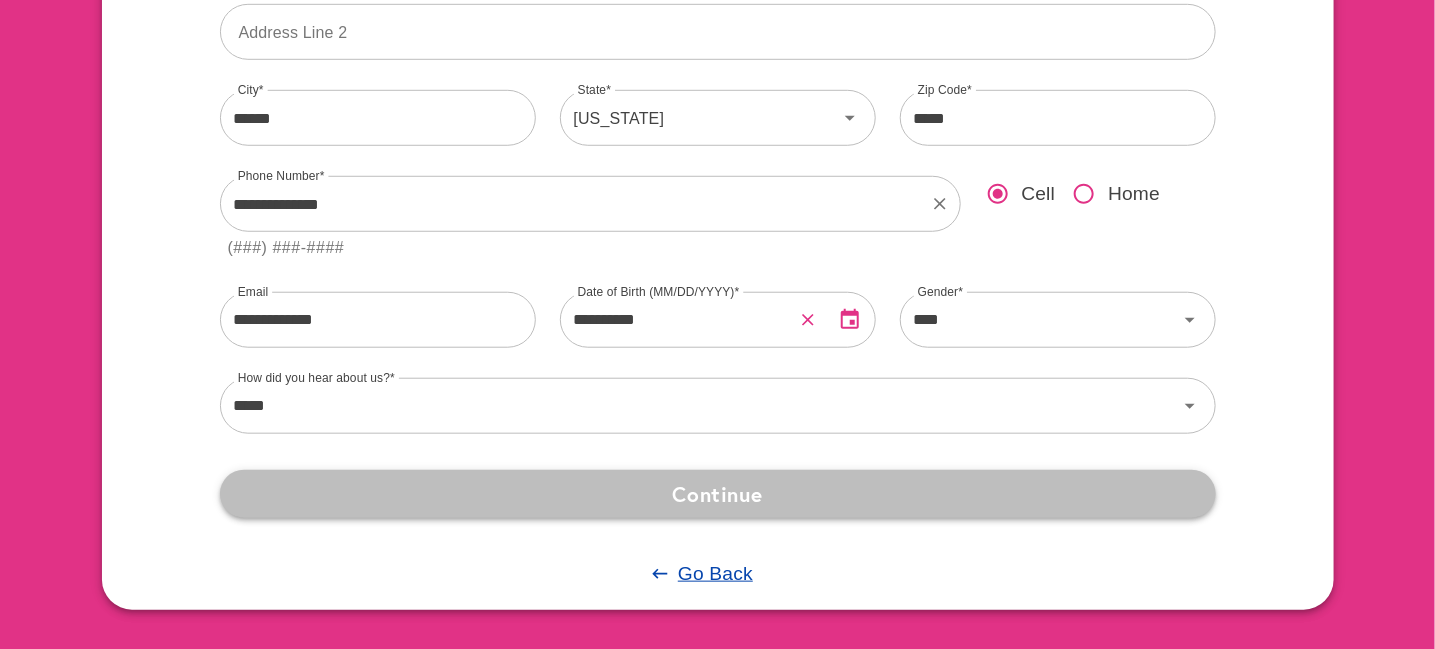 click on "Continue" at bounding box center [718, 494] 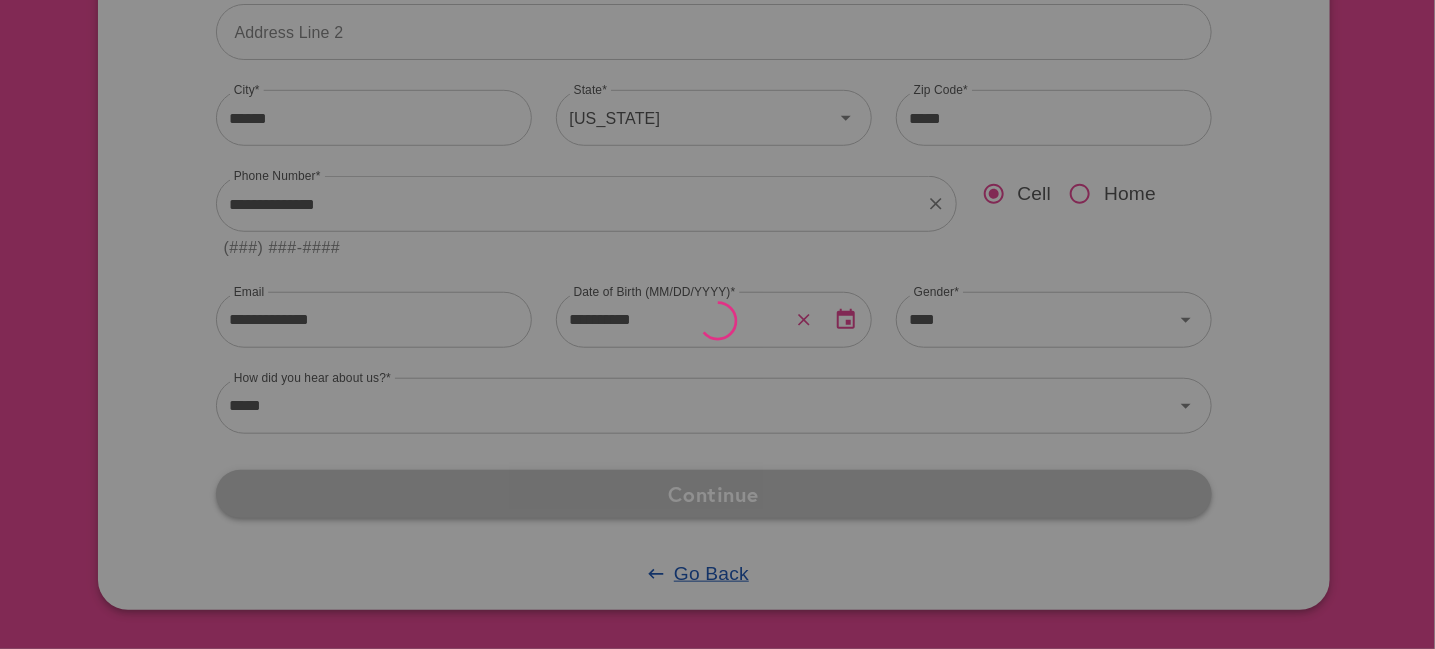 scroll, scrollTop: 0, scrollLeft: 0, axis: both 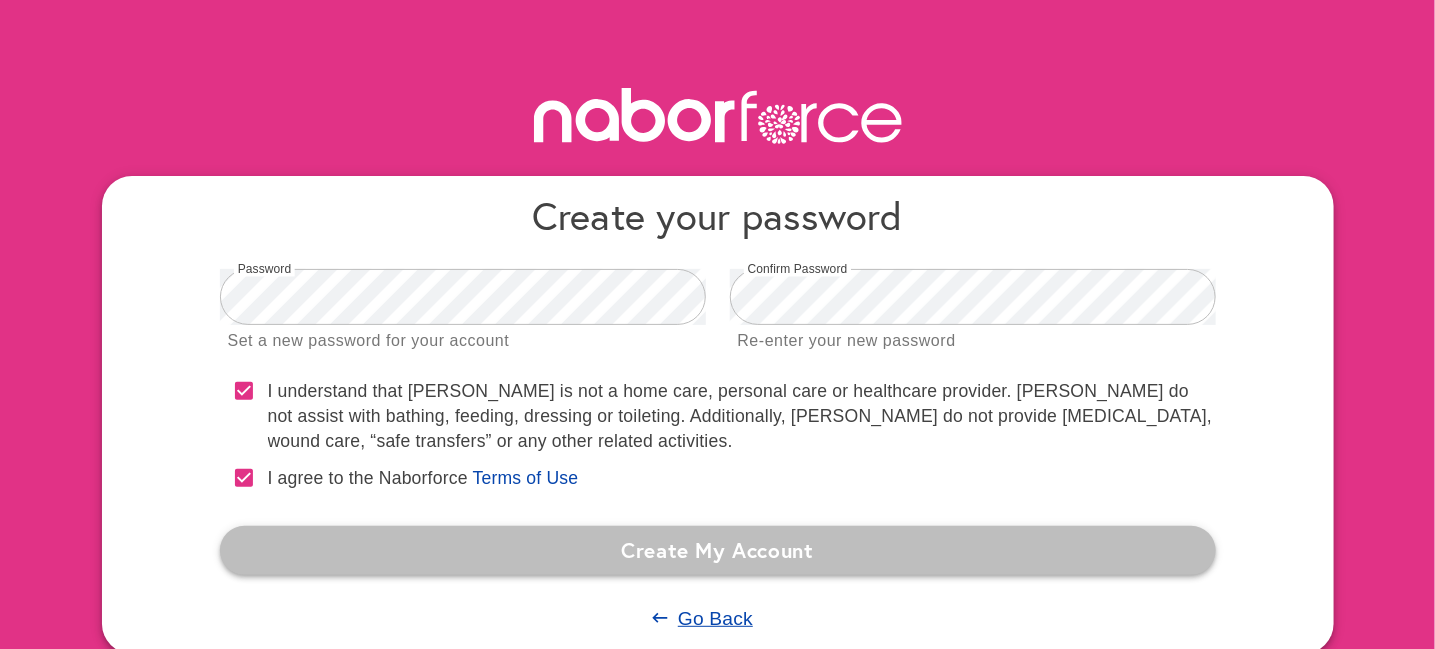 click on "Create My Account" at bounding box center (718, 550) 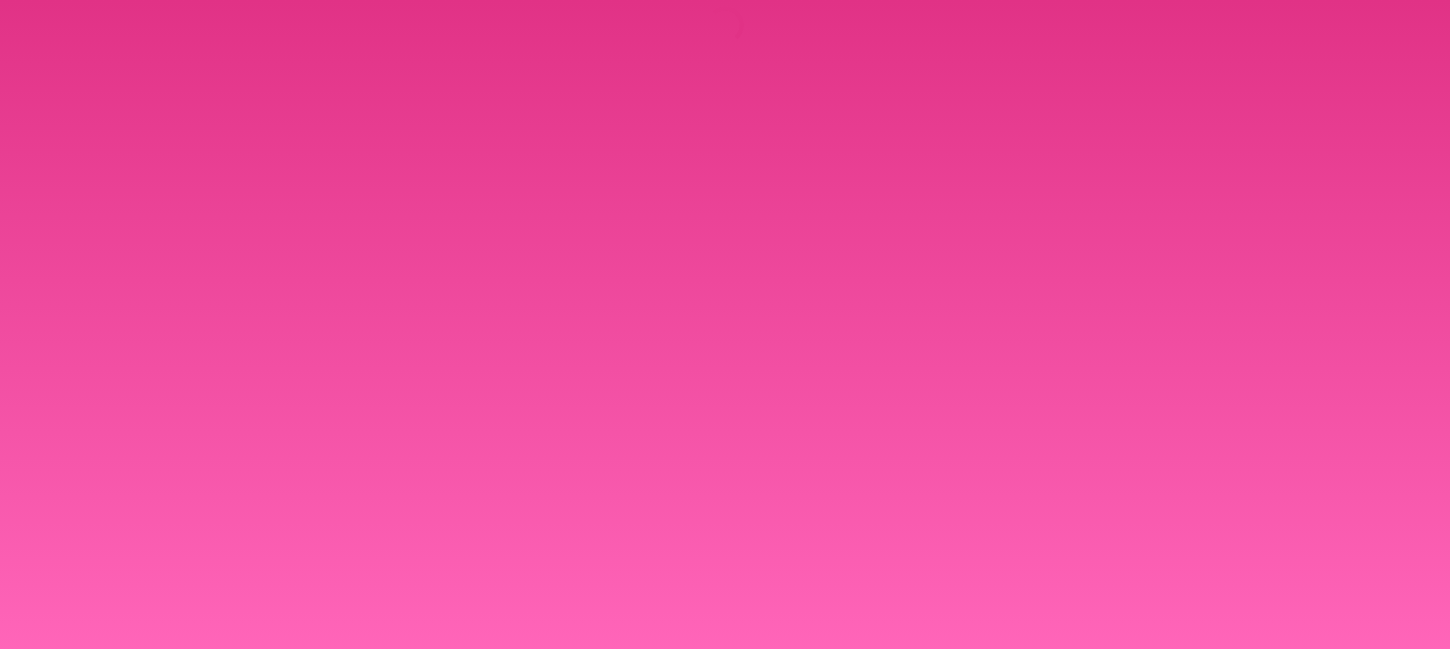 scroll, scrollTop: 0, scrollLeft: 0, axis: both 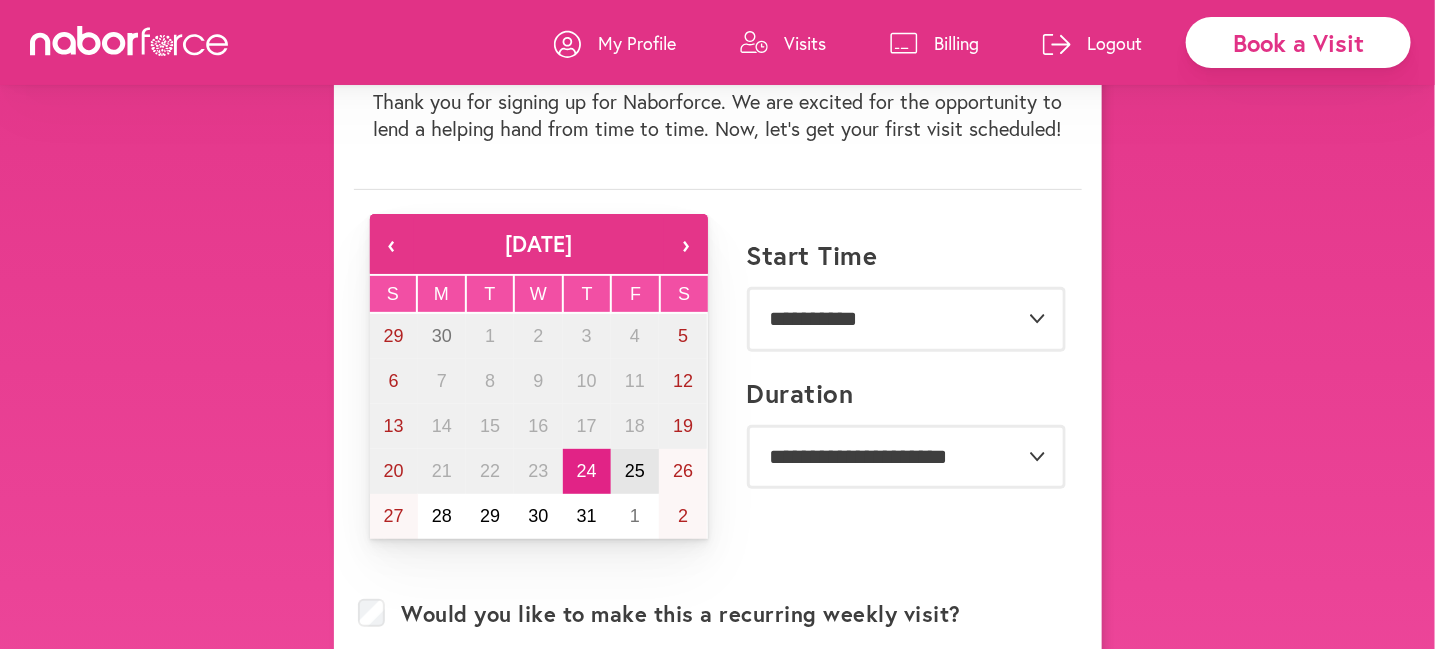 click on "25" at bounding box center [635, 471] 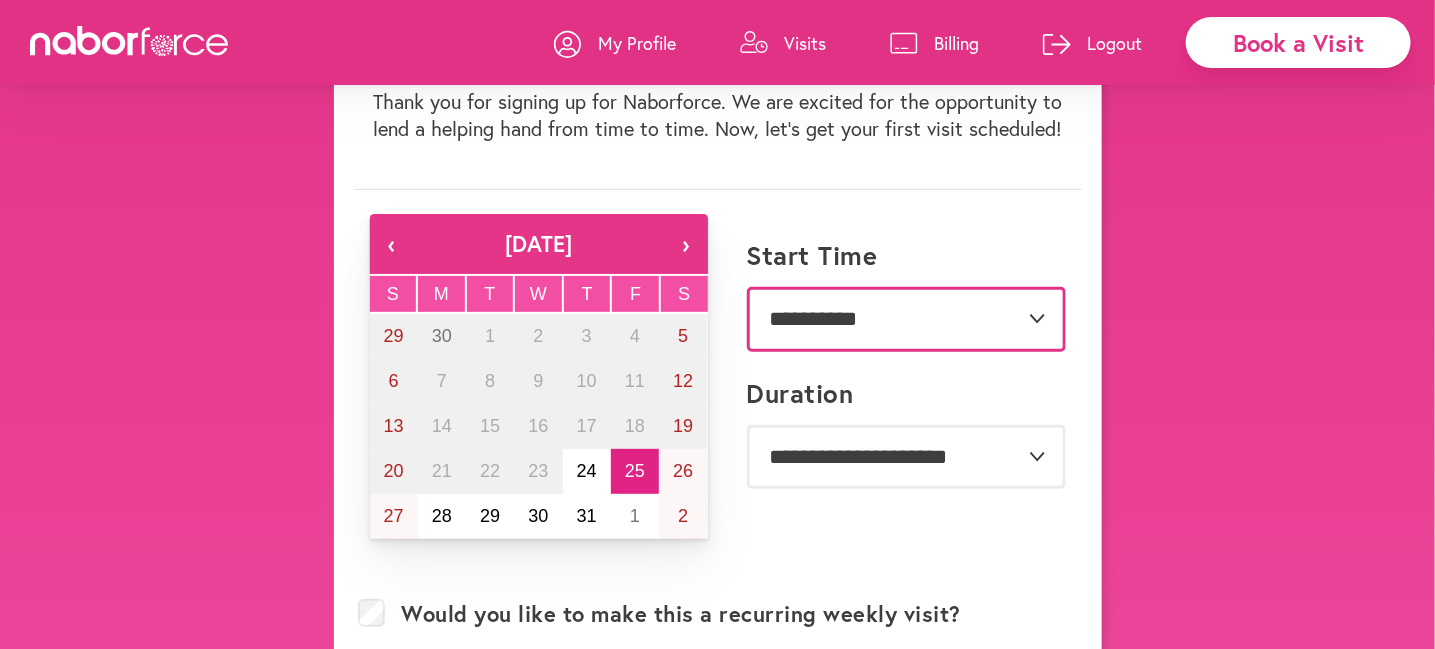 click on "**********" at bounding box center [906, 319] 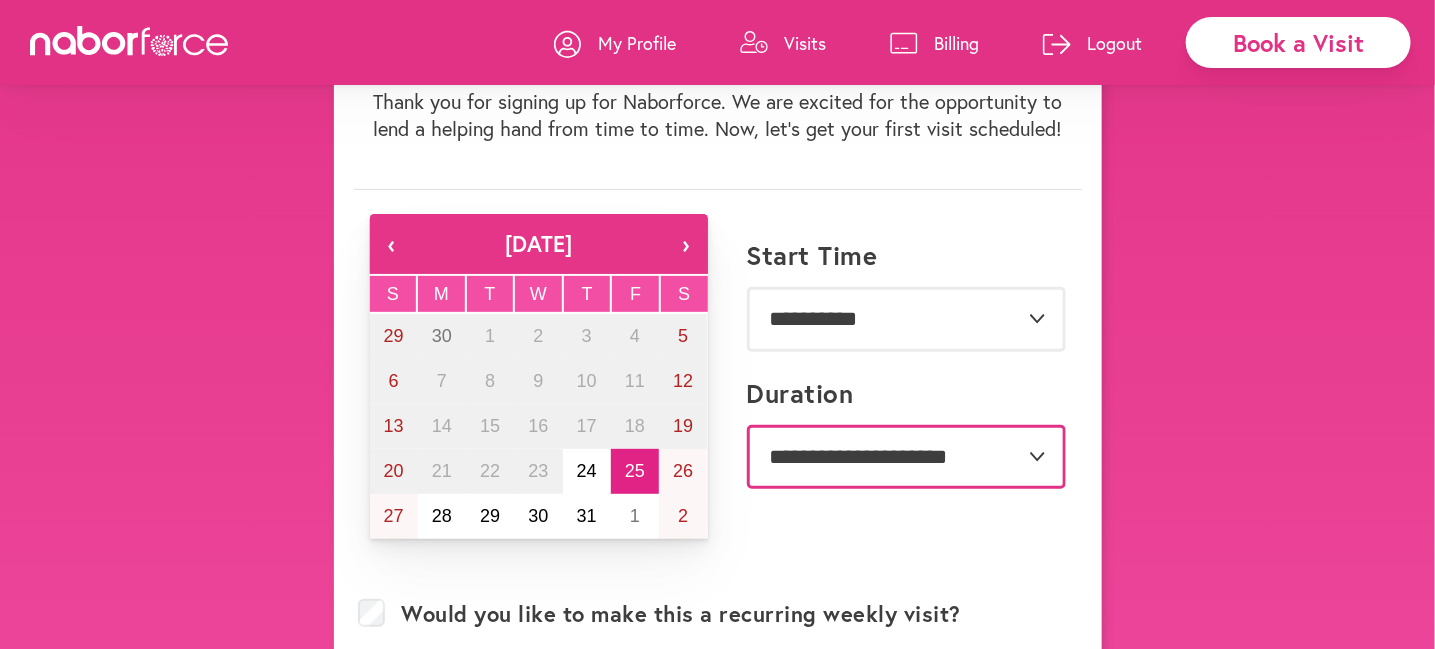 click on "**********" at bounding box center [906, 457] 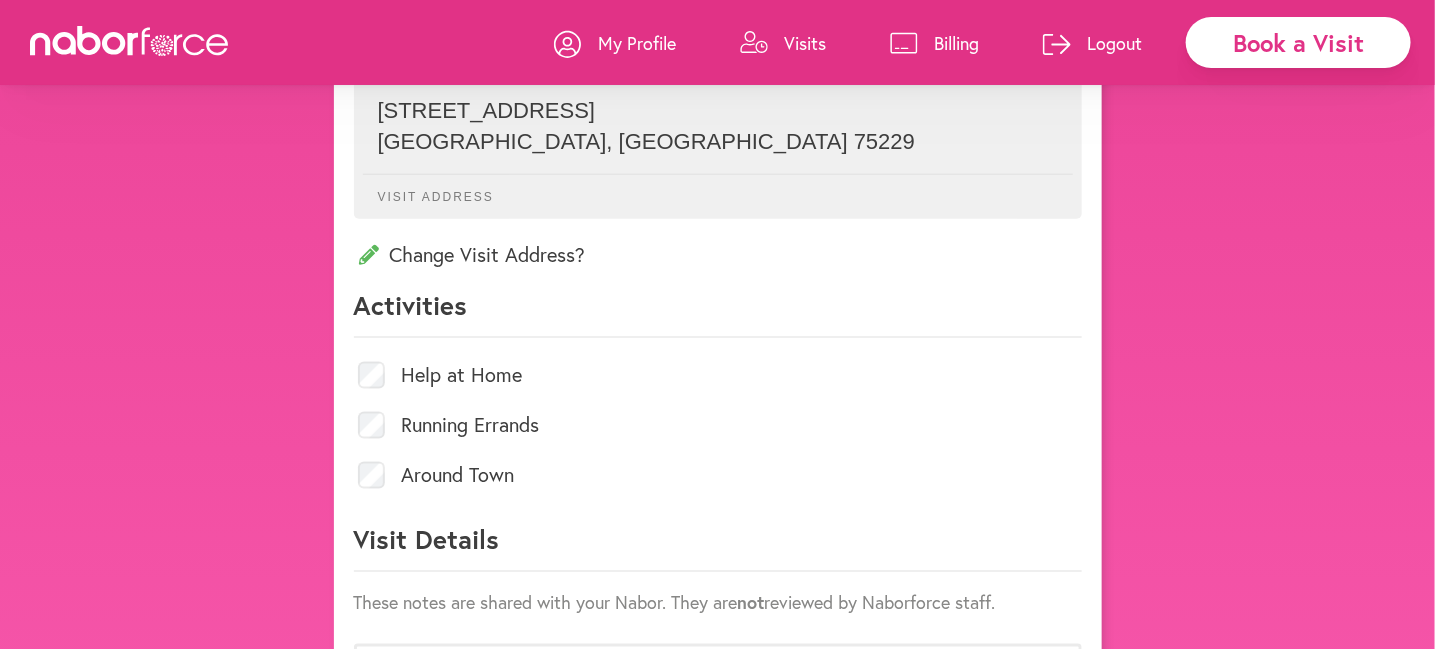 scroll, scrollTop: 852, scrollLeft: 0, axis: vertical 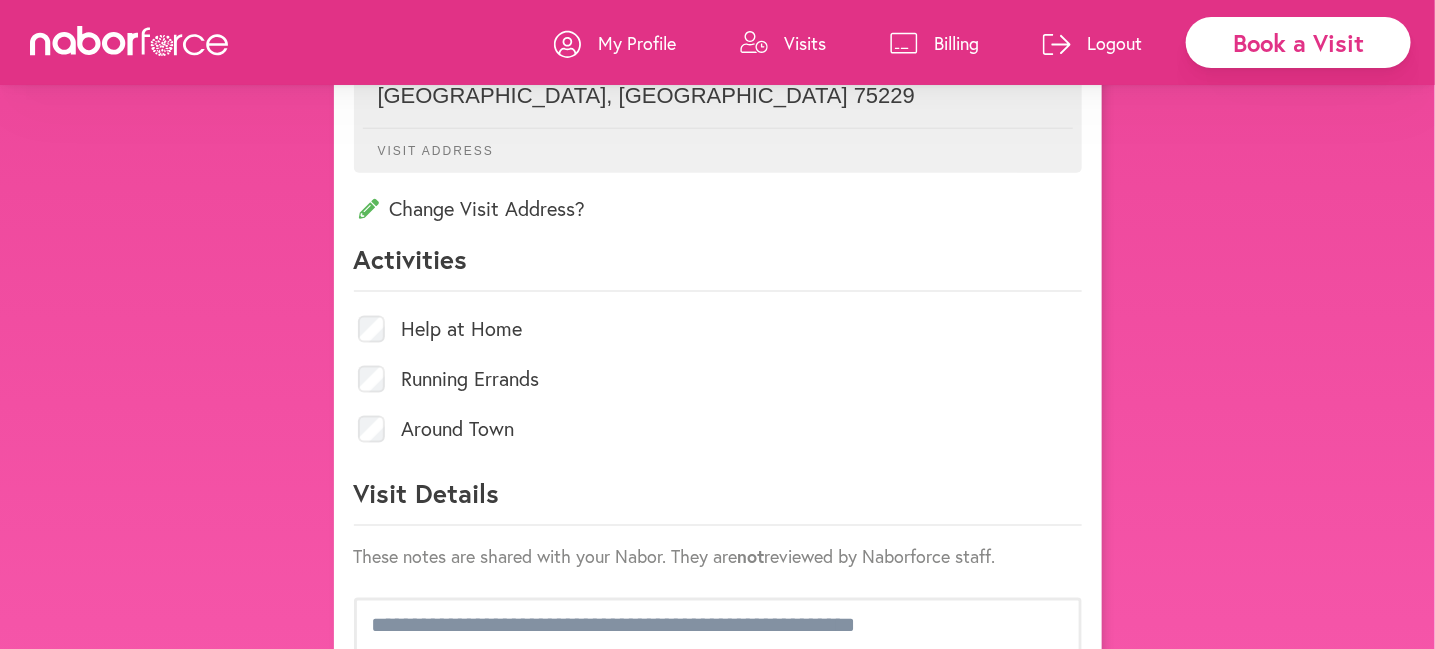 click on "Help at Home" at bounding box center (718, 329) 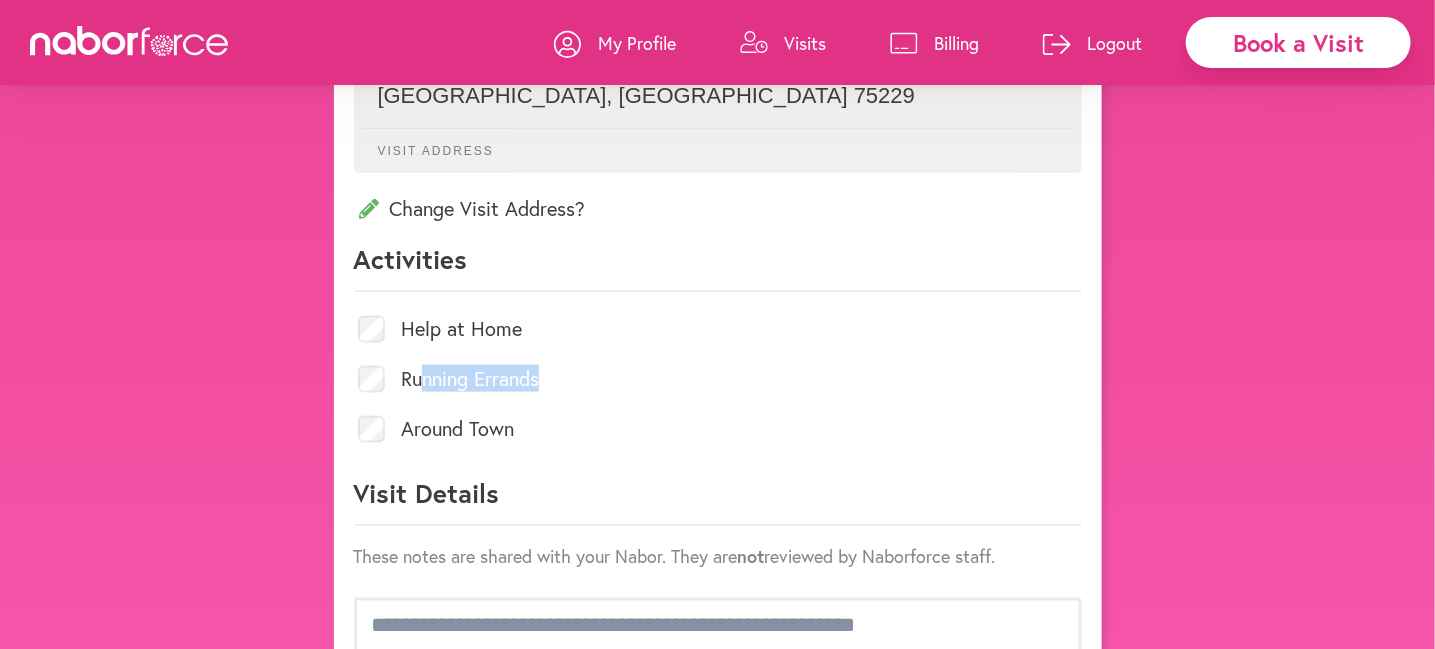 drag, startPoint x: 544, startPoint y: 380, endPoint x: 421, endPoint y: 391, distance: 123.49089 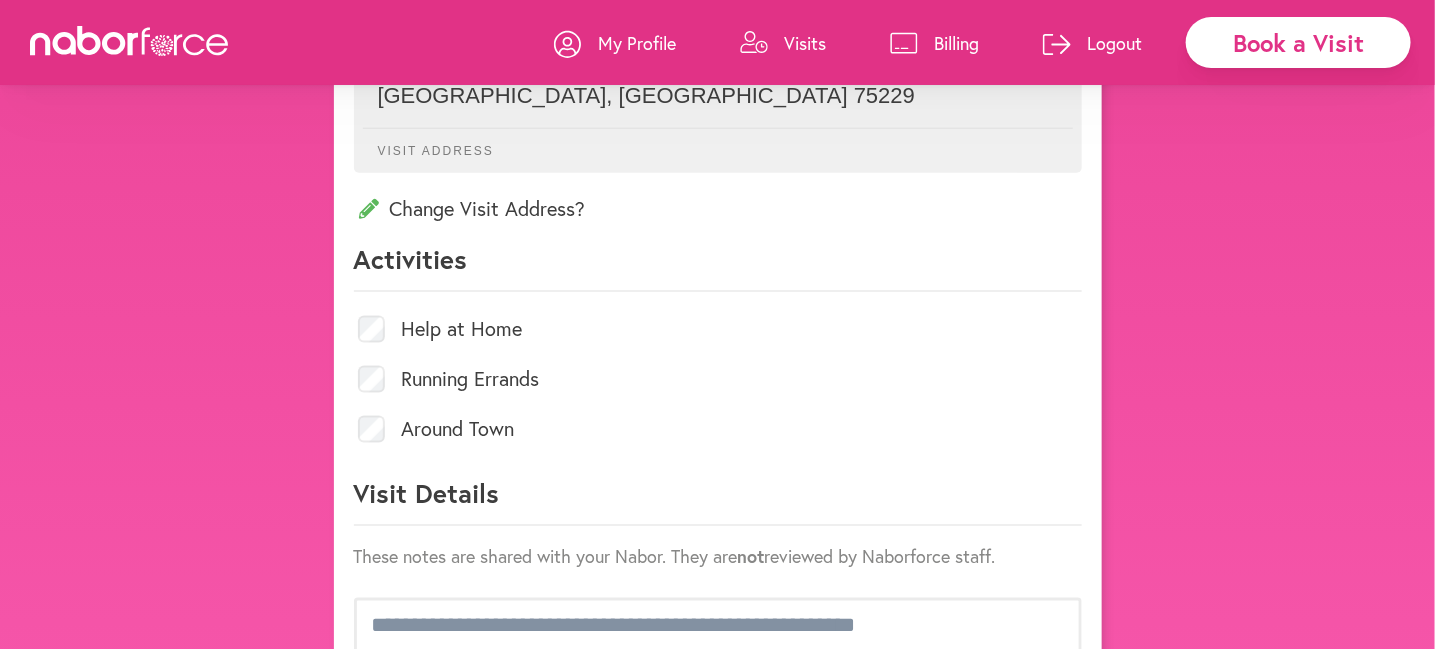 click on "Around Town" at bounding box center (718, 429) 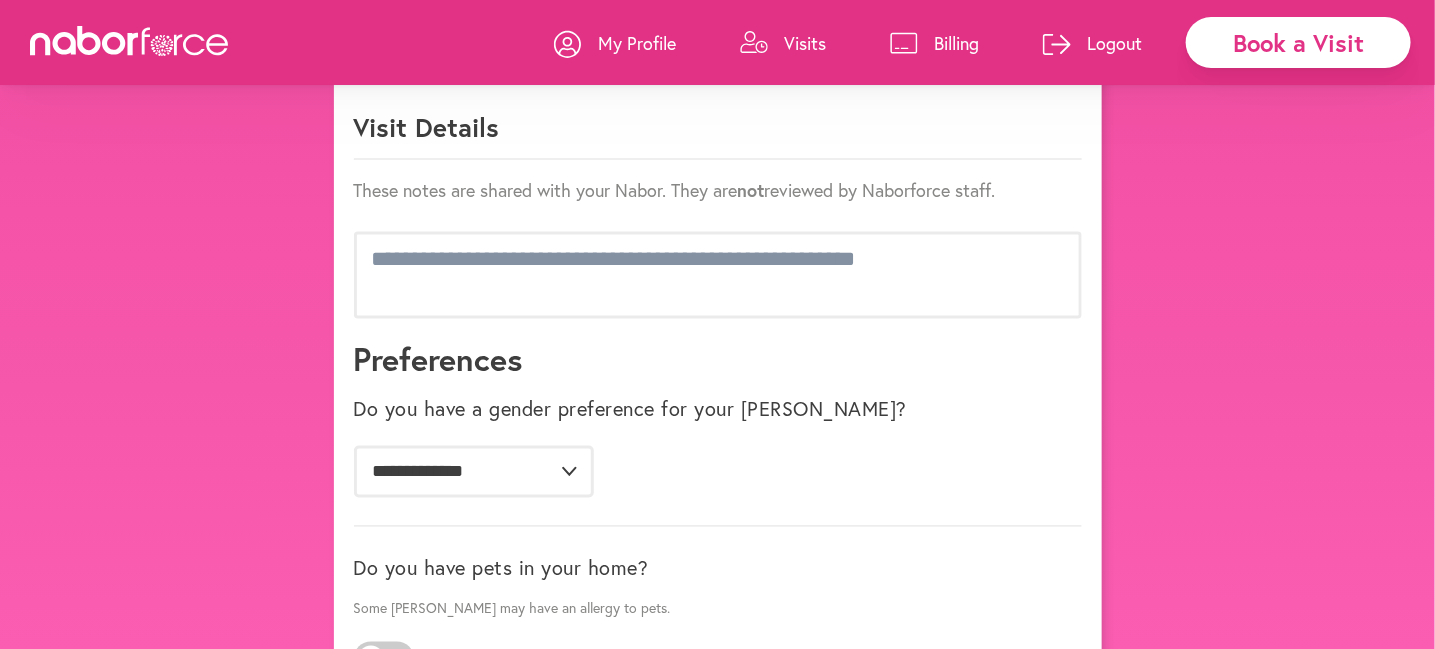 scroll, scrollTop: 1252, scrollLeft: 0, axis: vertical 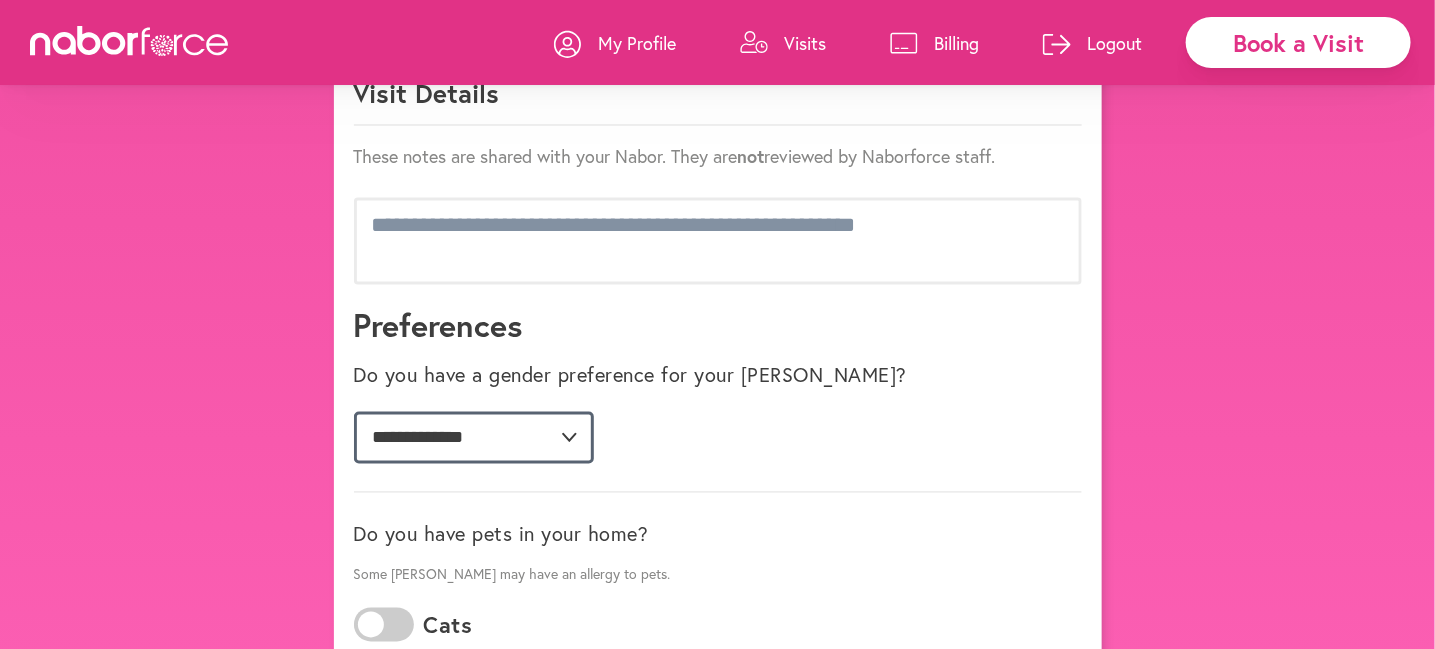 click on "**********" at bounding box center [474, 438] 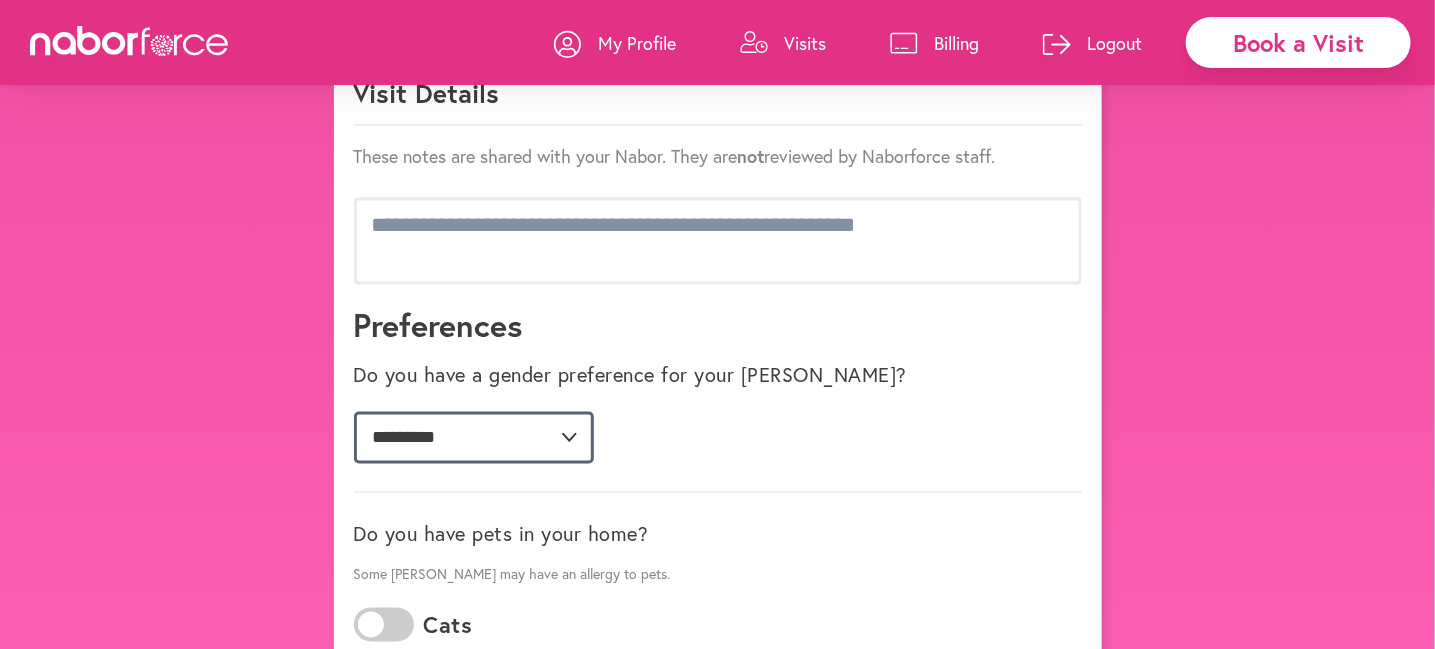 click on "**********" at bounding box center (474, 438) 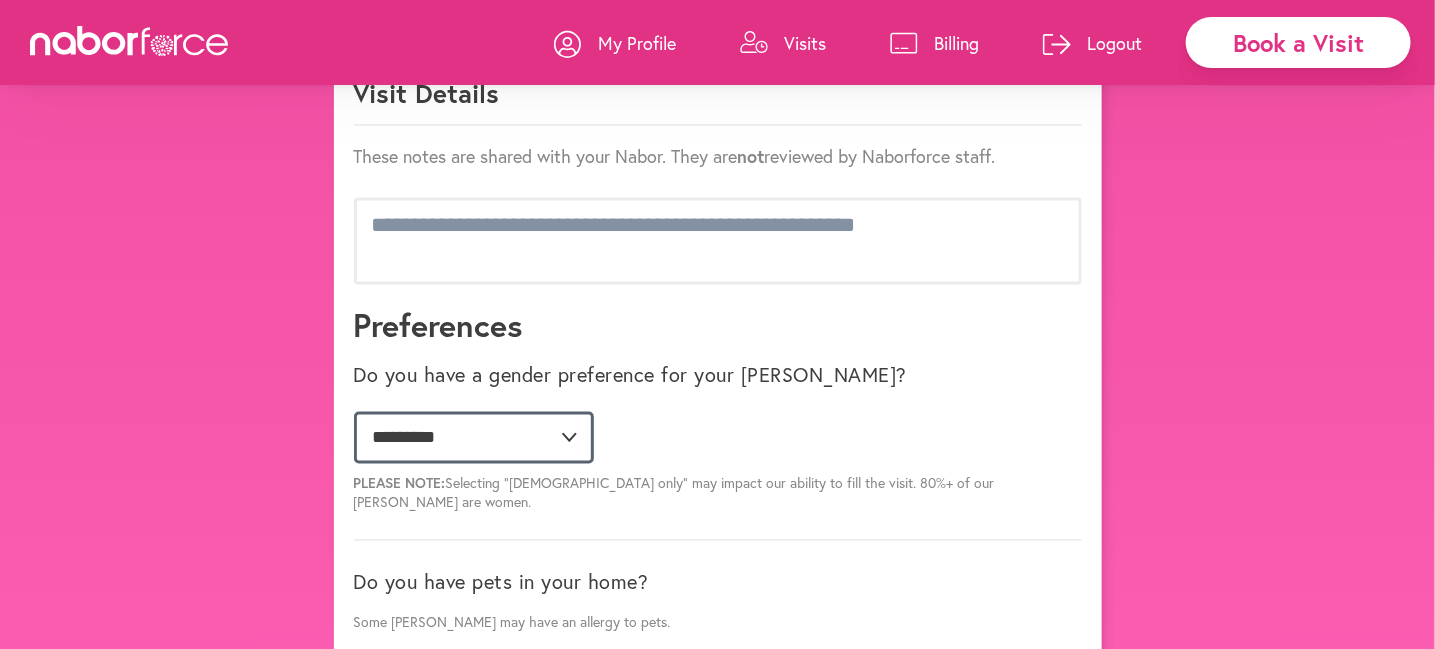 click on "**********" at bounding box center [474, 438] 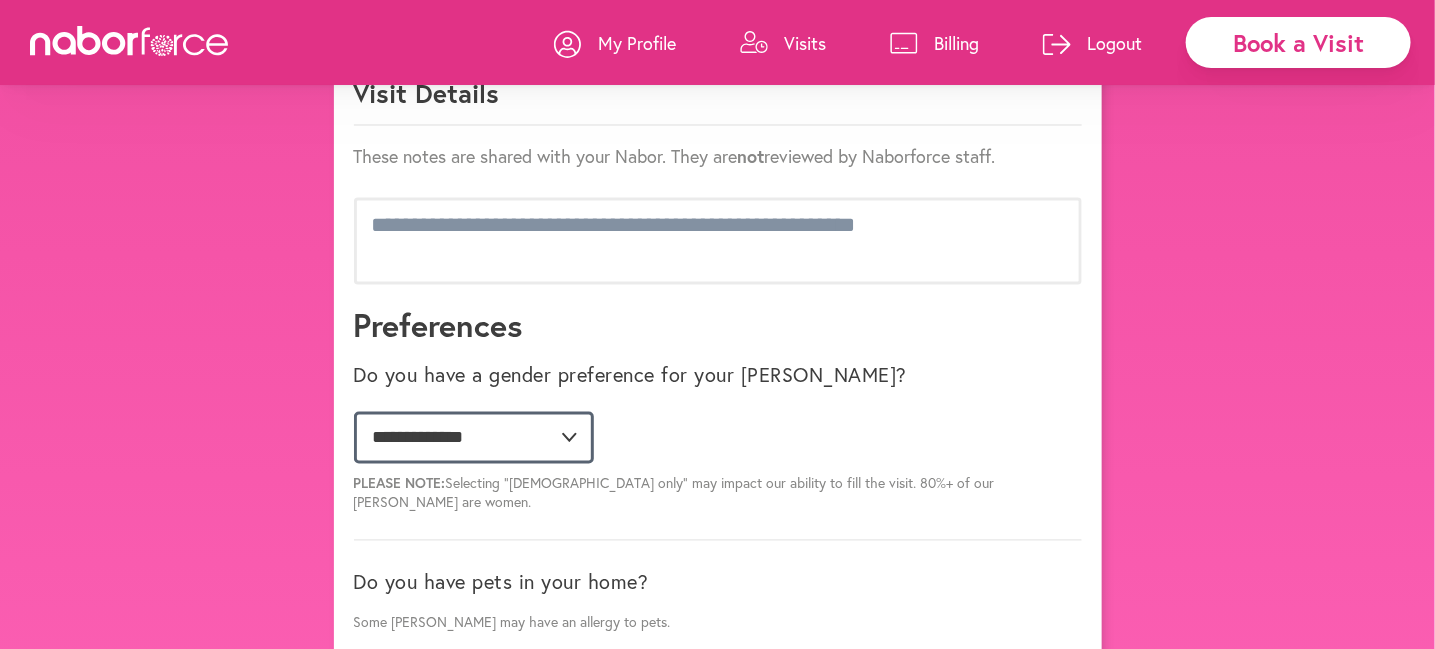 click on "**********" at bounding box center [474, 438] 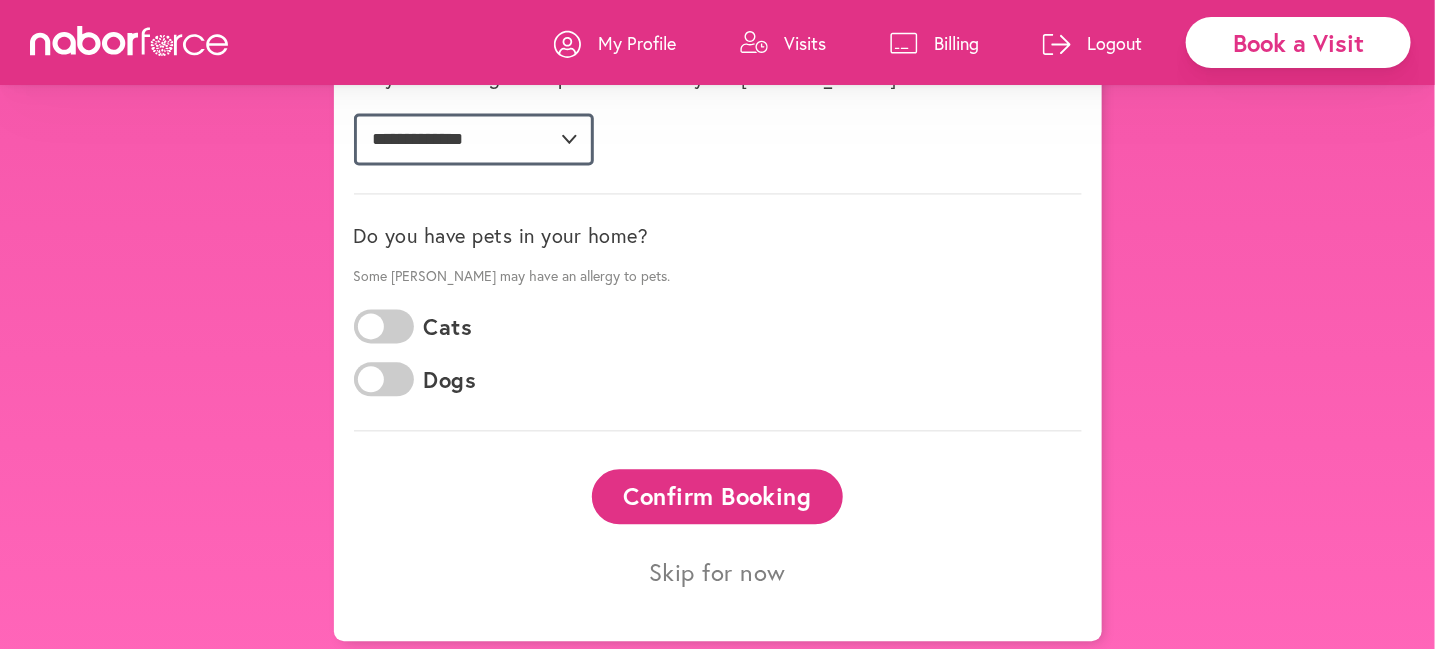 scroll, scrollTop: 1552, scrollLeft: 0, axis: vertical 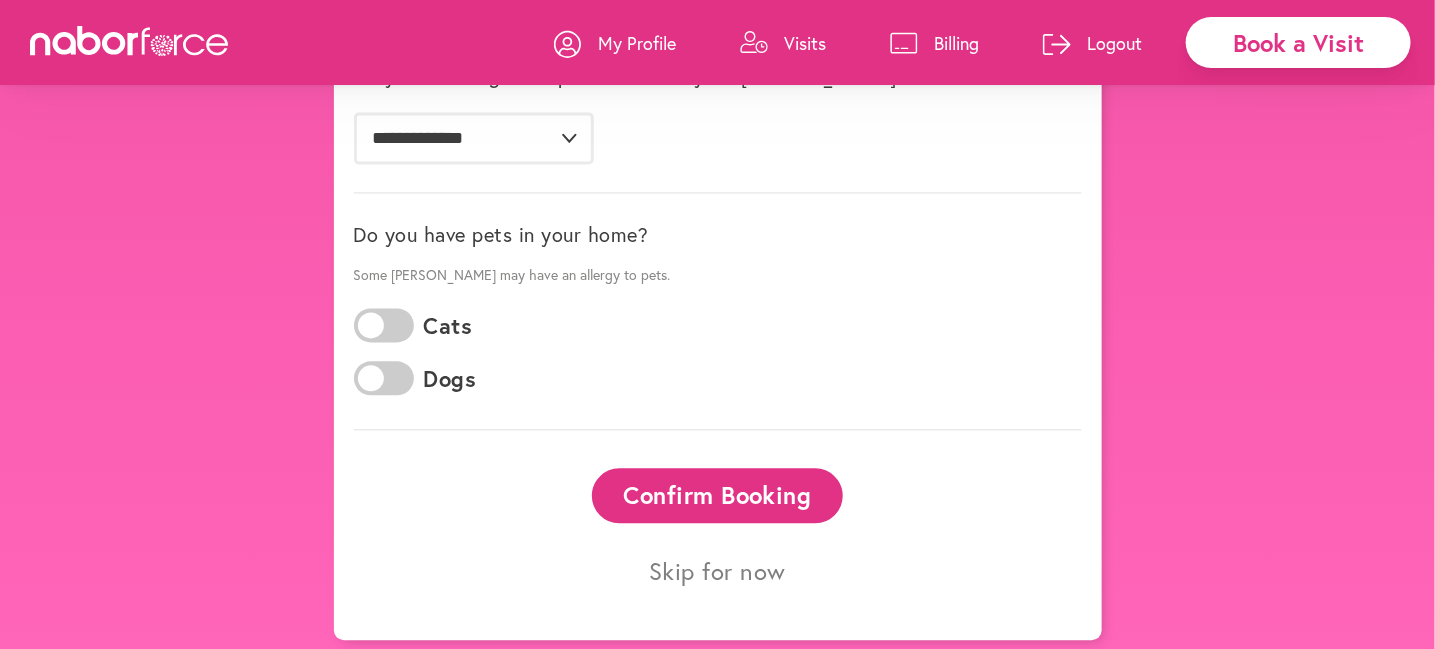 click on "Dogs" 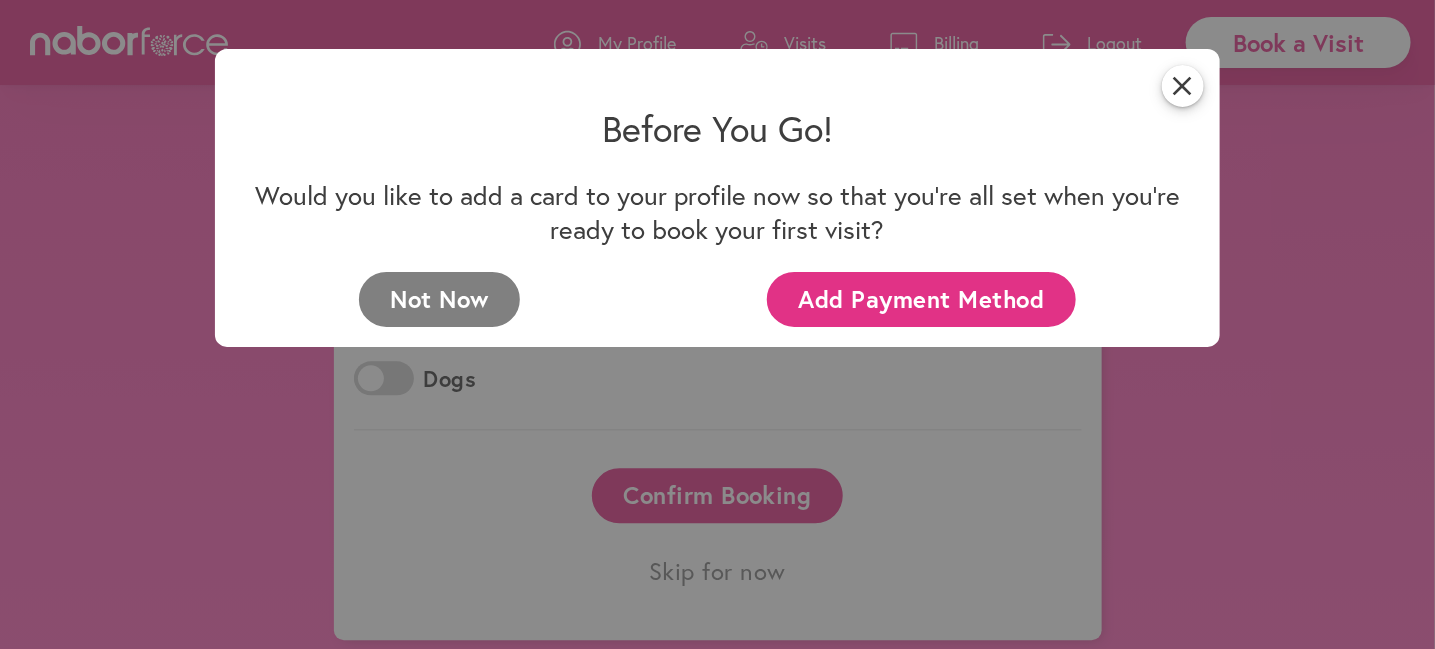 click on "Not Now" at bounding box center (440, 299) 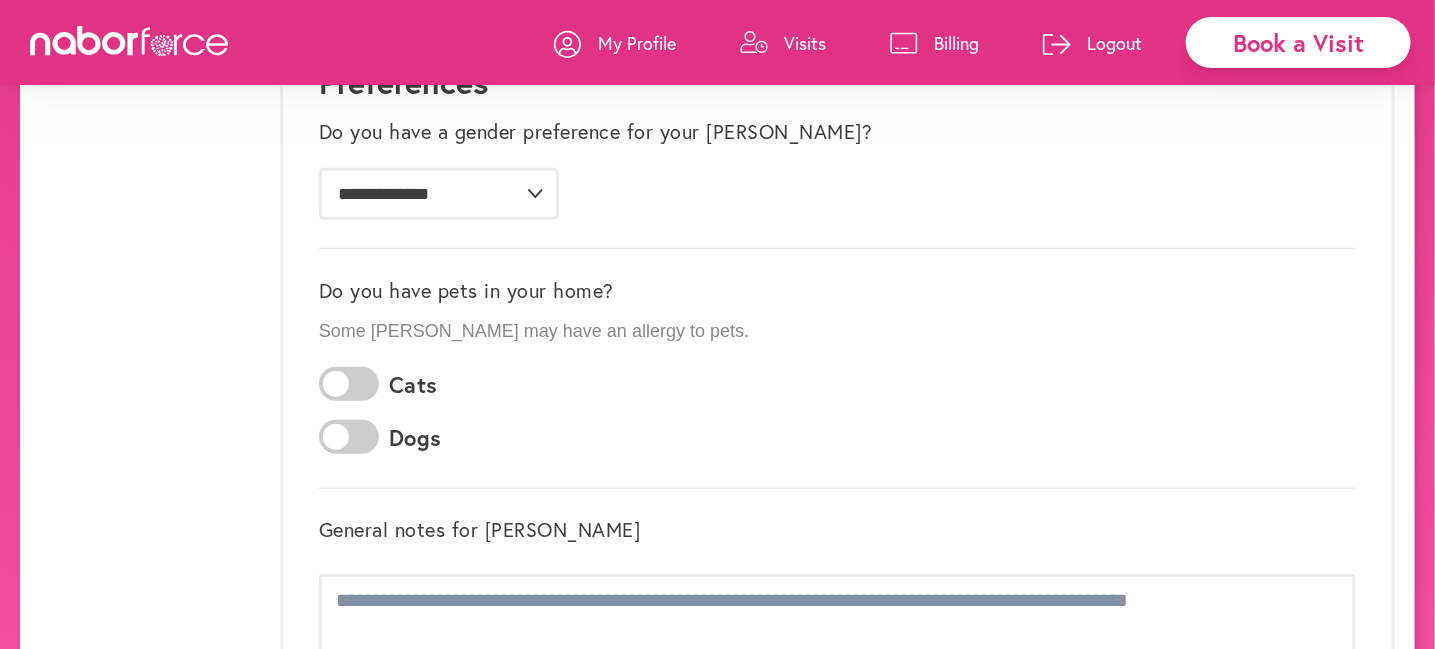 scroll, scrollTop: 400, scrollLeft: 0, axis: vertical 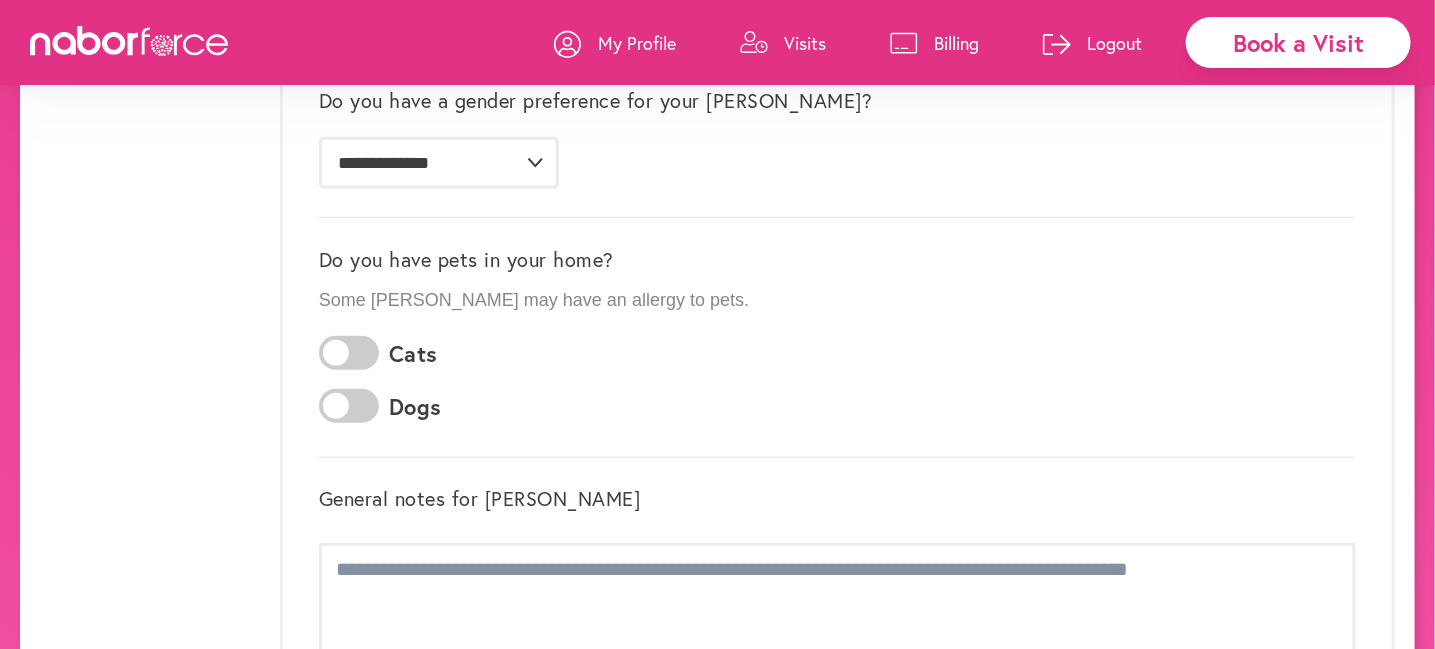 click on "Dogs" 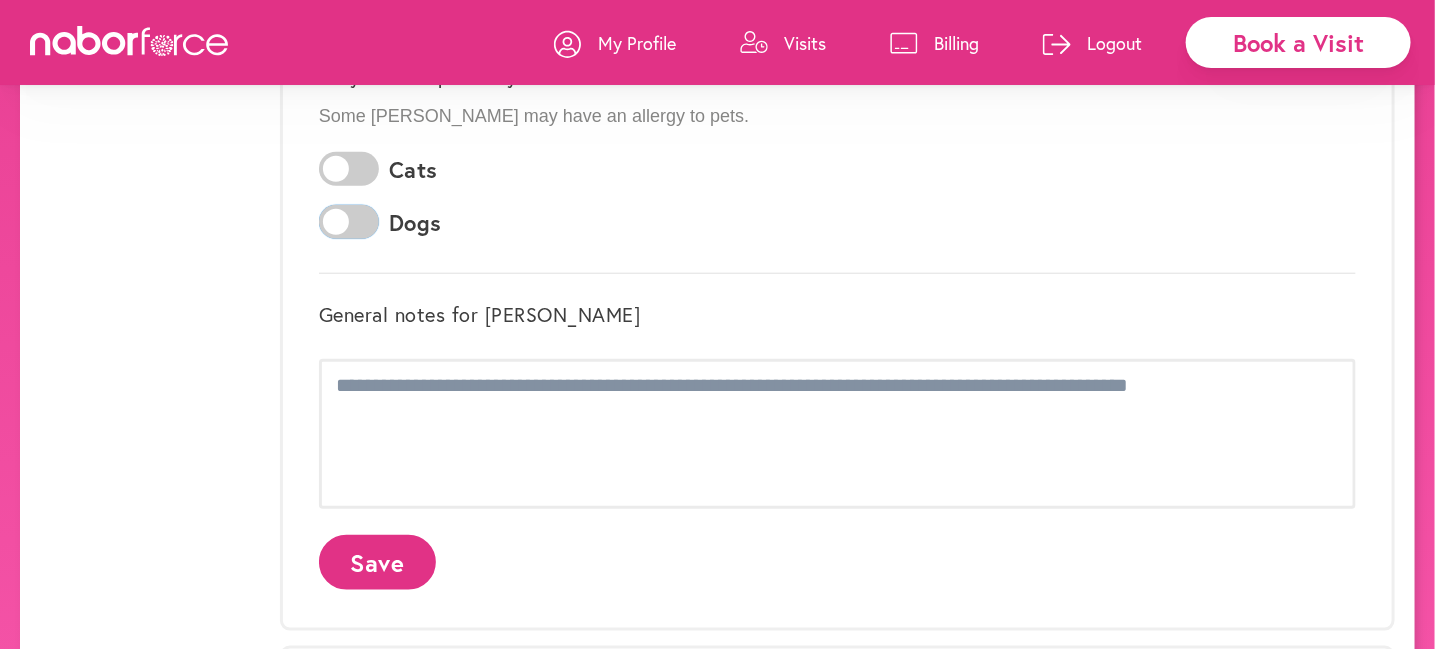 scroll, scrollTop: 800, scrollLeft: 0, axis: vertical 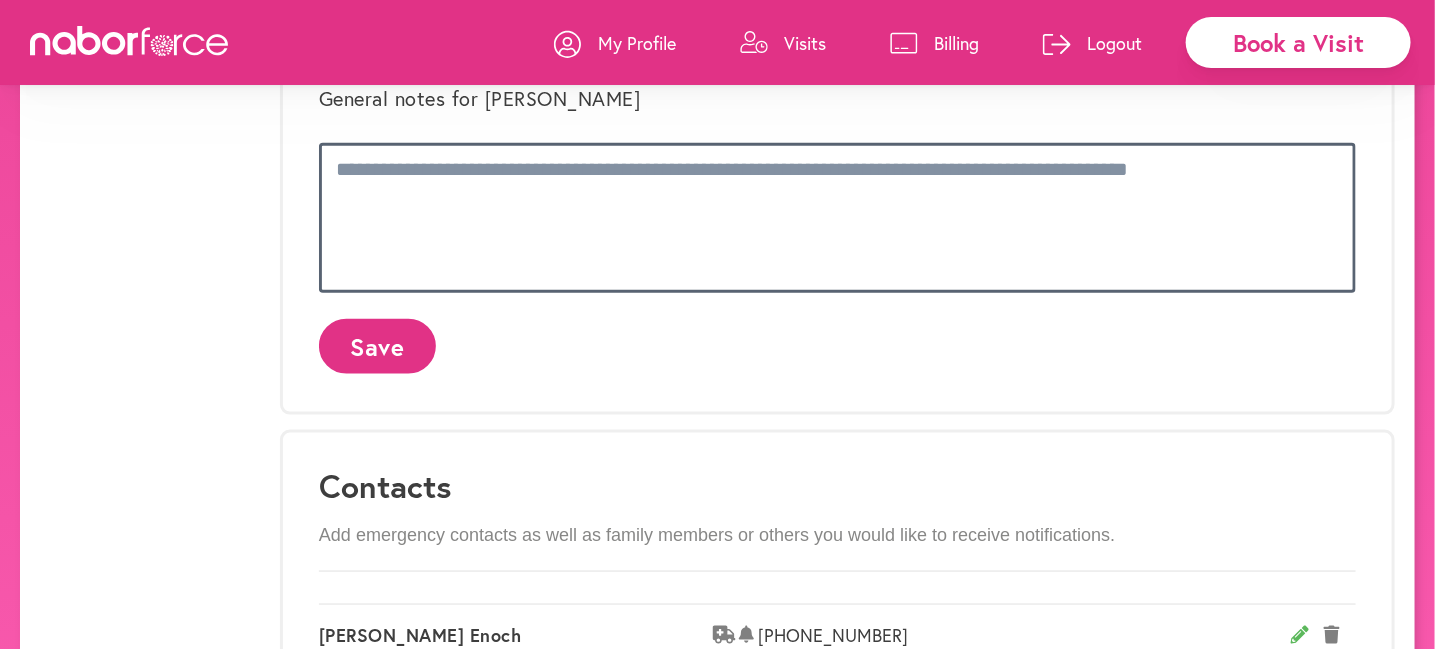 click at bounding box center (837, 218) 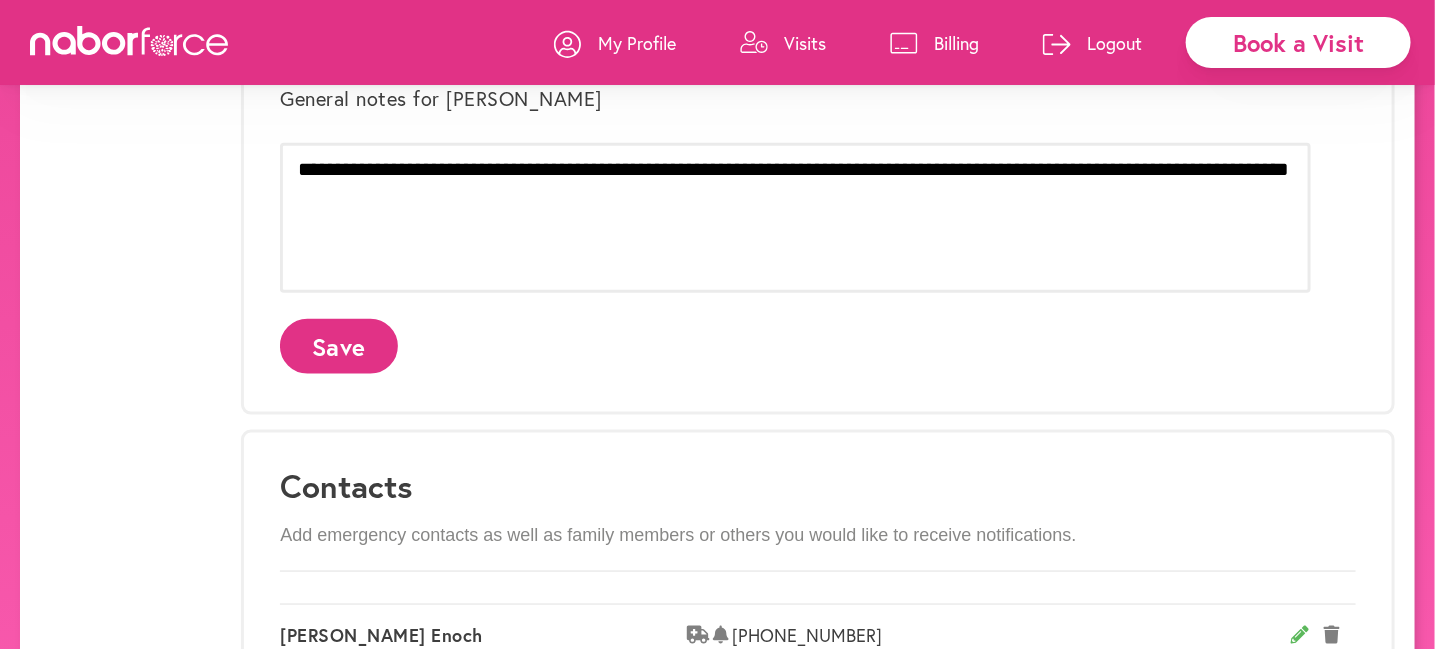 click on "Save" 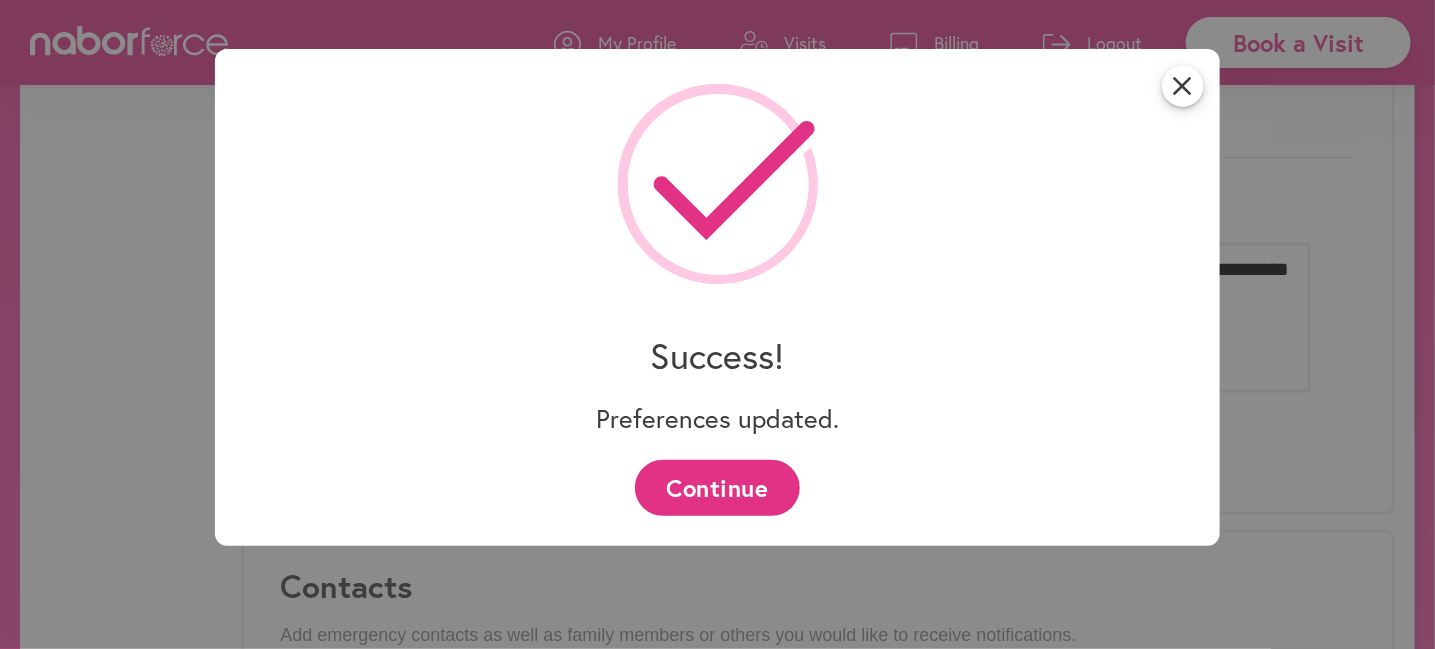 scroll, scrollTop: 0, scrollLeft: 0, axis: both 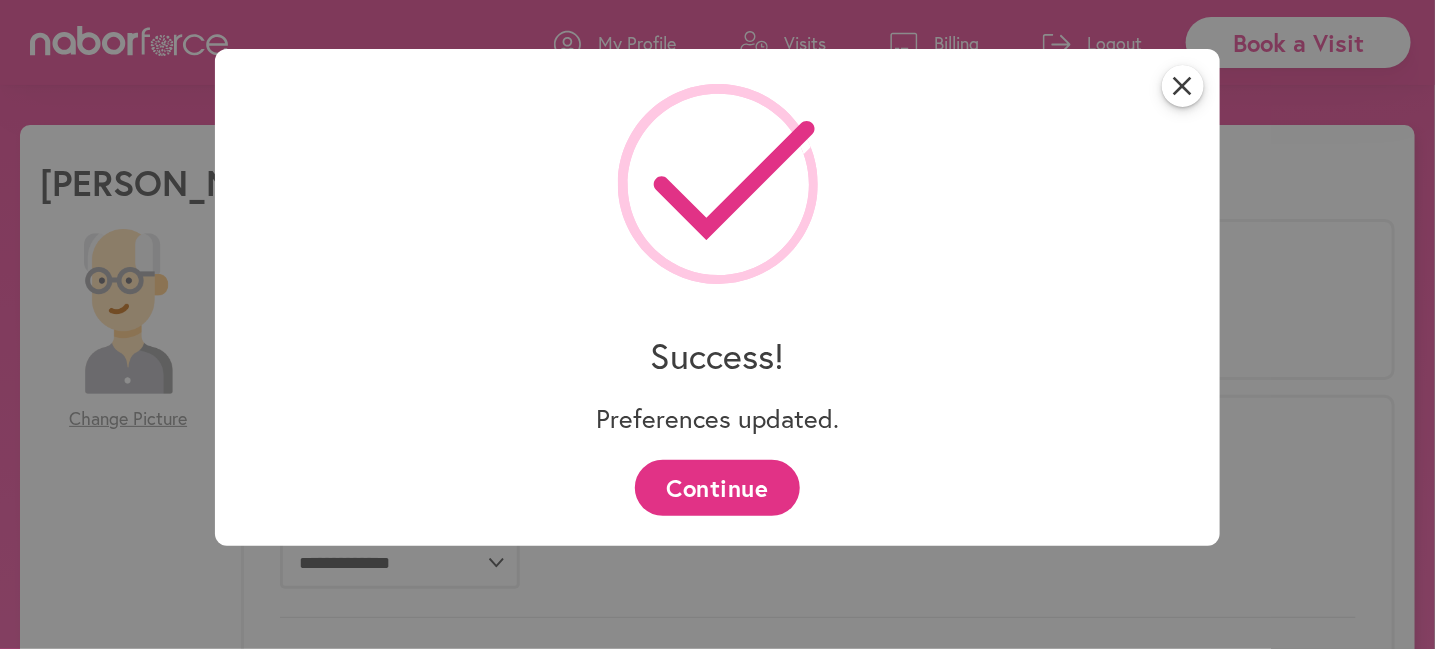 click on "Continue" at bounding box center [717, 487] 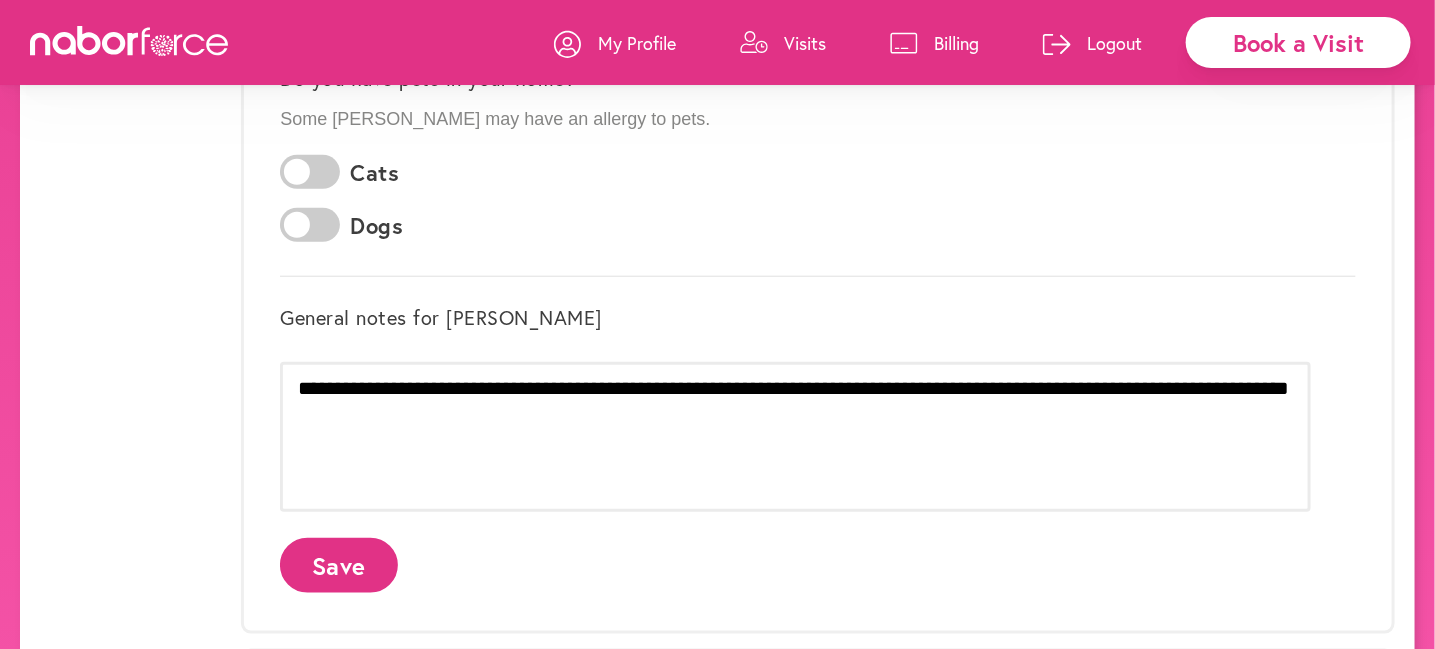 scroll, scrollTop: 600, scrollLeft: 0, axis: vertical 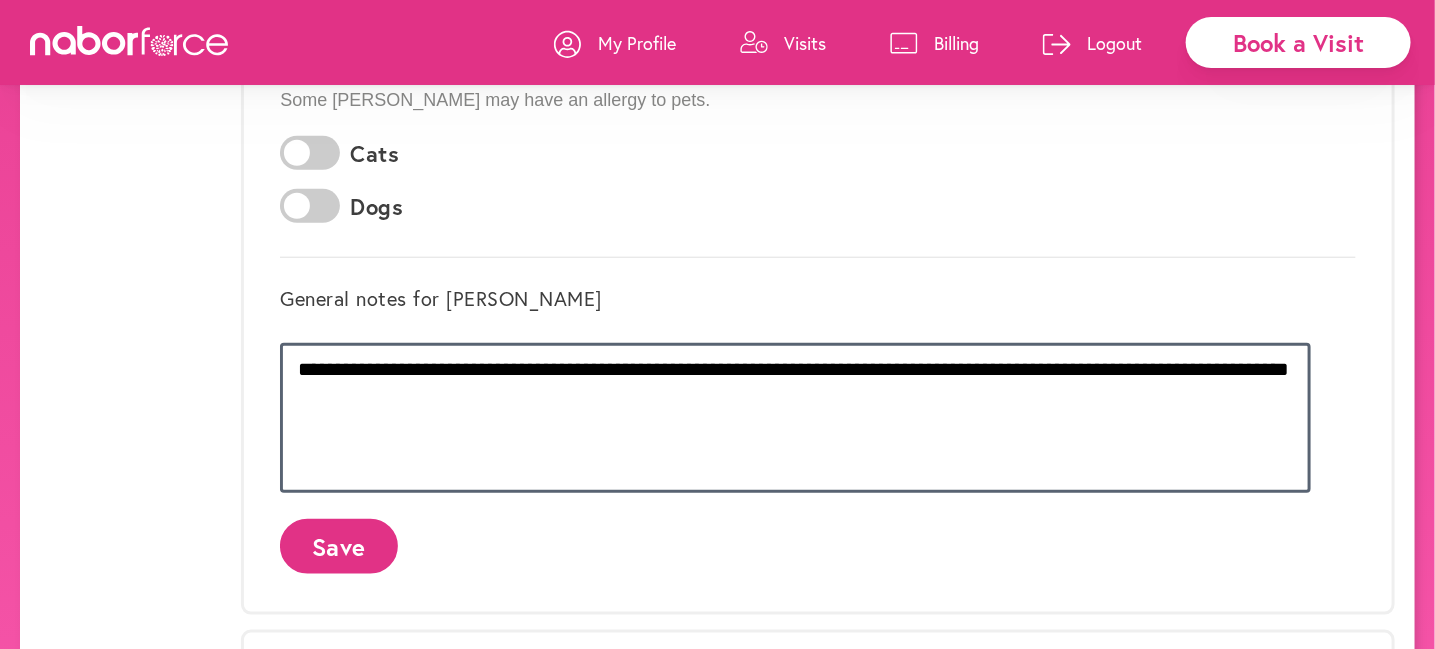 click on "**********" at bounding box center (795, 418) 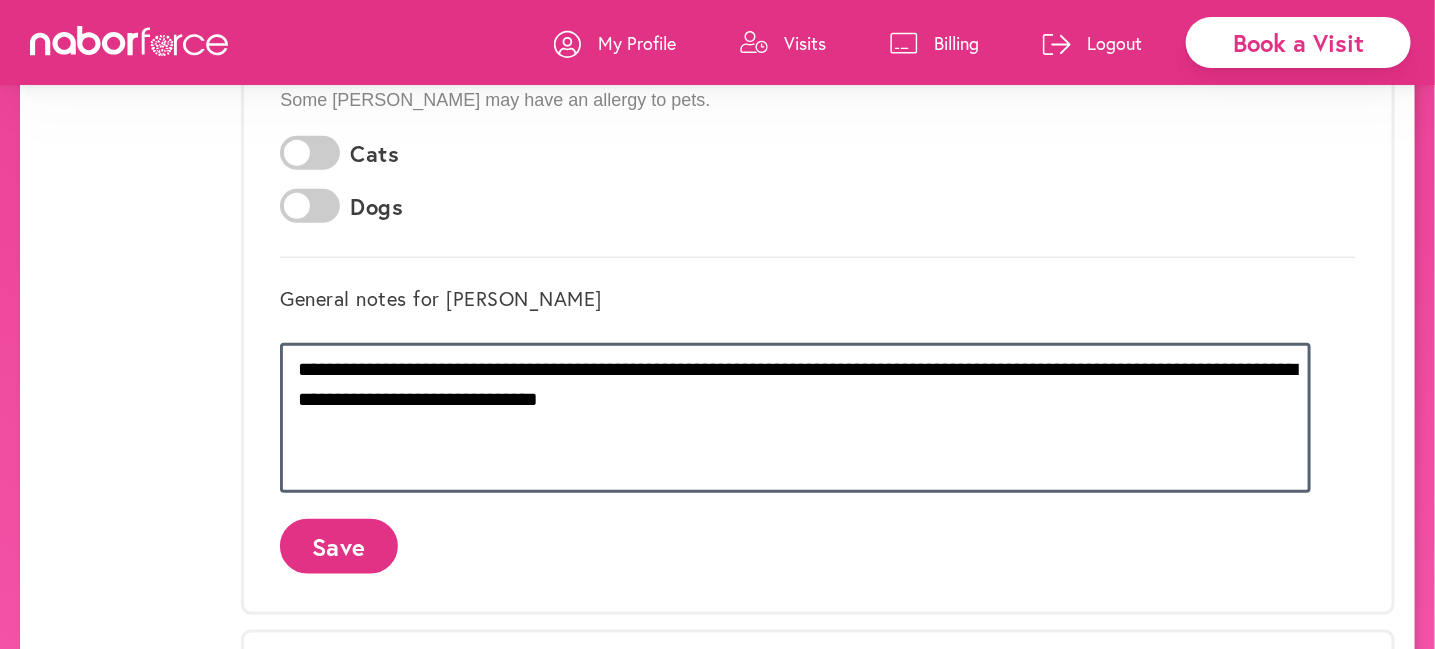 type on "**********" 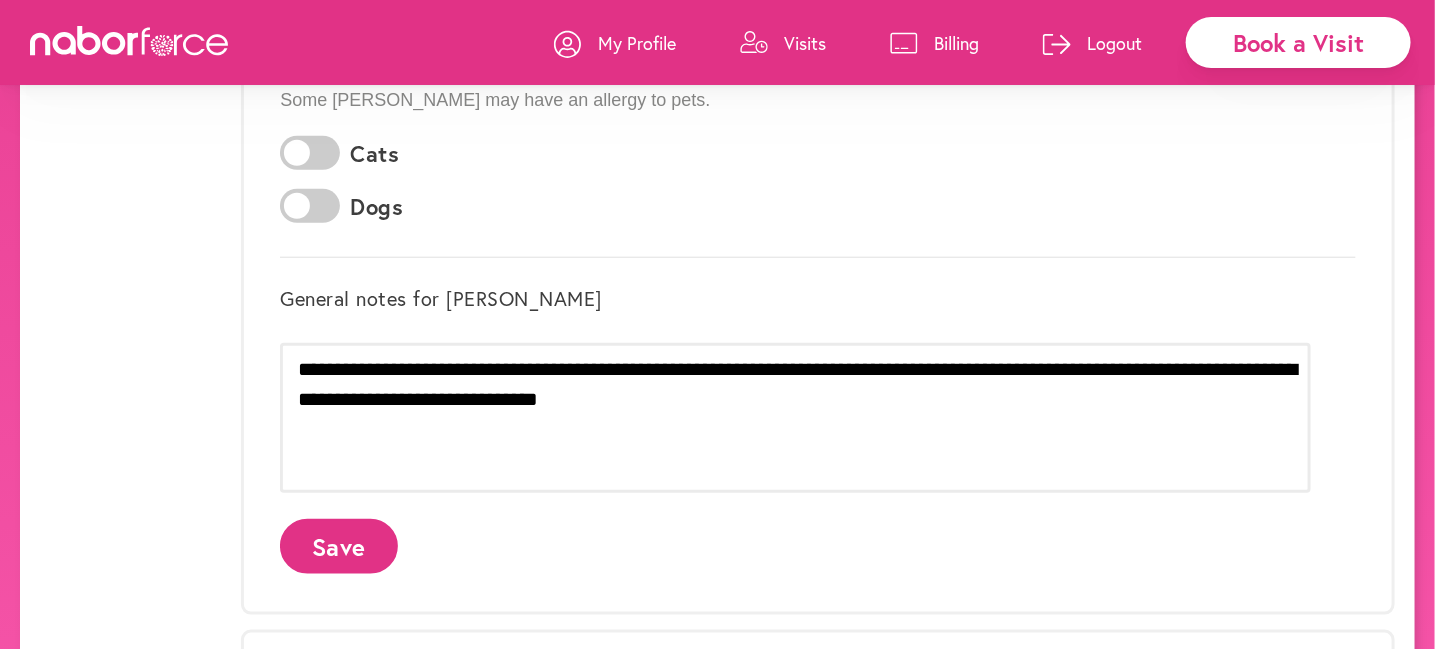 click on "Save" 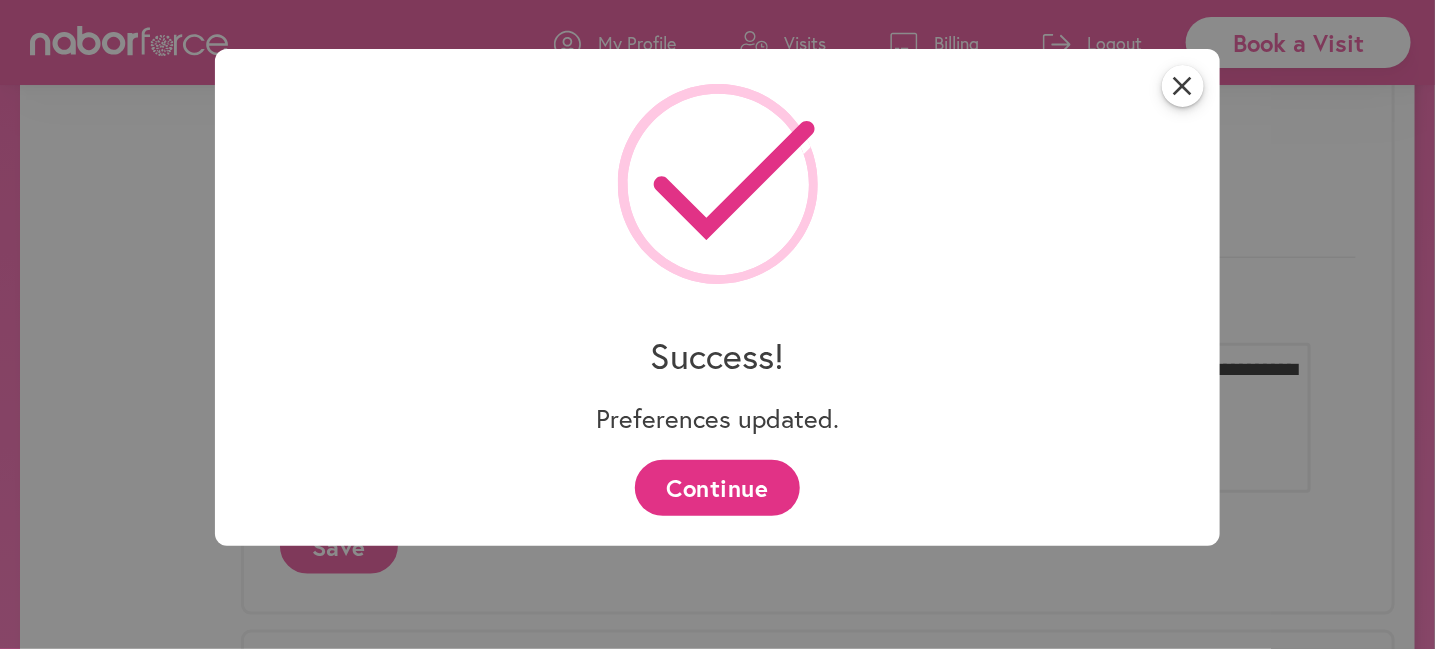 scroll, scrollTop: 0, scrollLeft: 0, axis: both 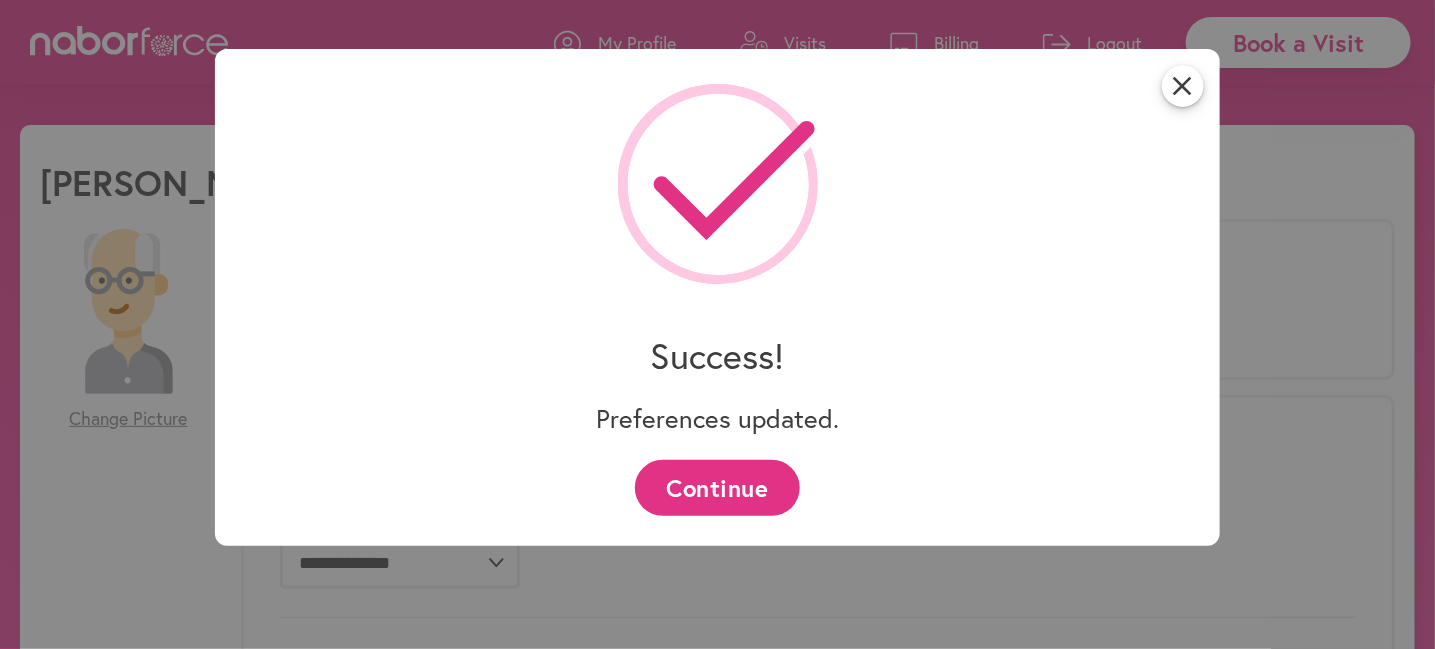 click on "Continue" at bounding box center (717, 487) 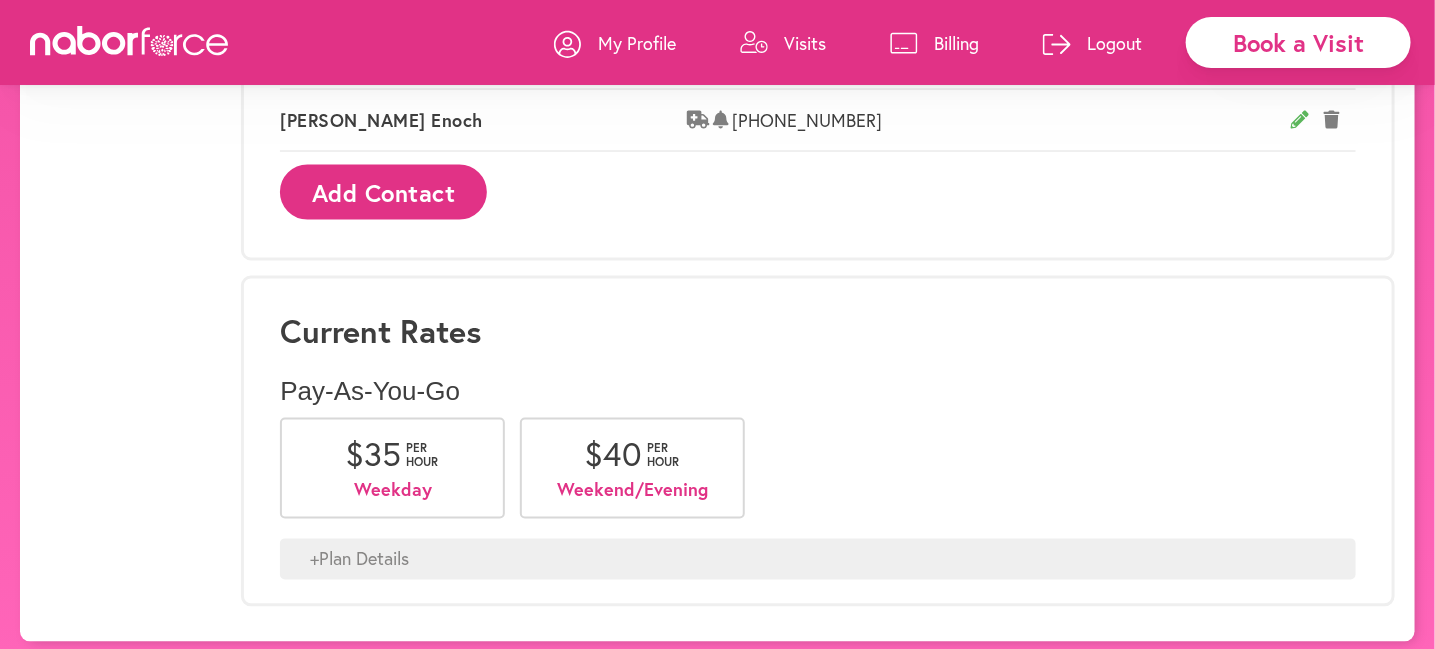 scroll, scrollTop: 1316, scrollLeft: 0, axis: vertical 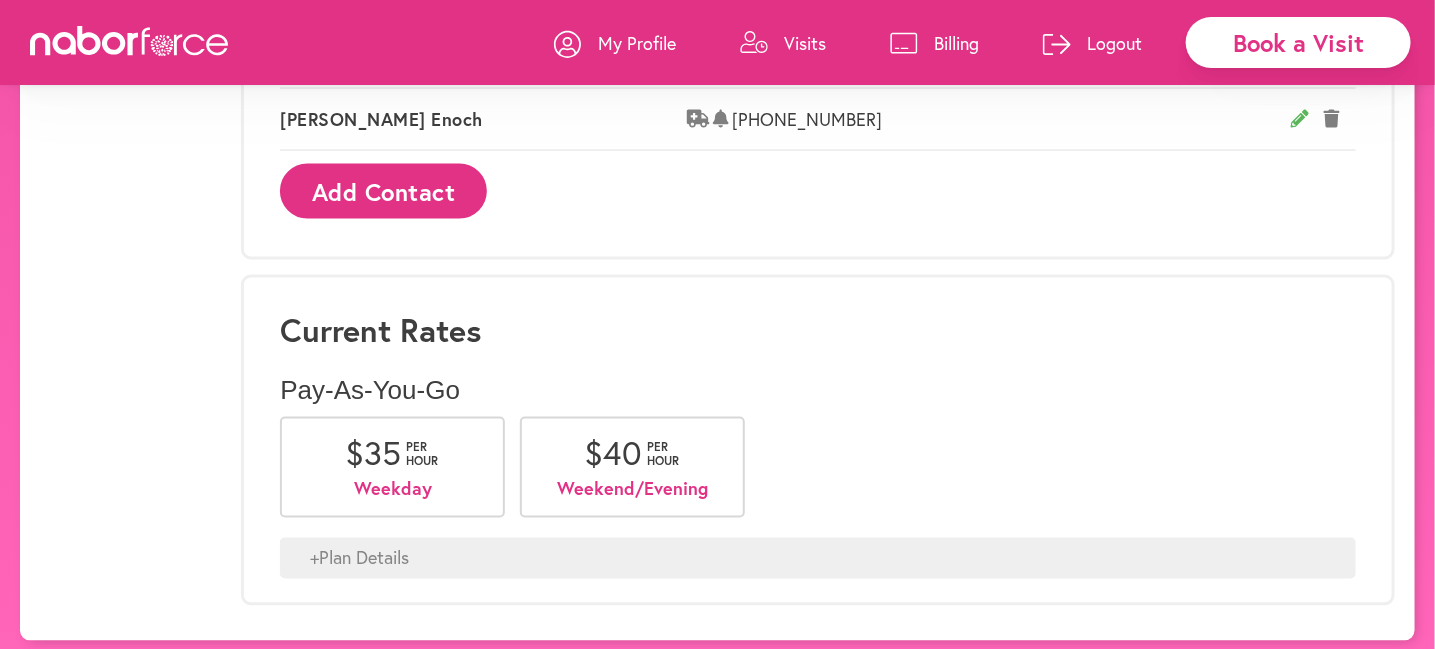 click on "$ 35 per hour" at bounding box center (392, 454) 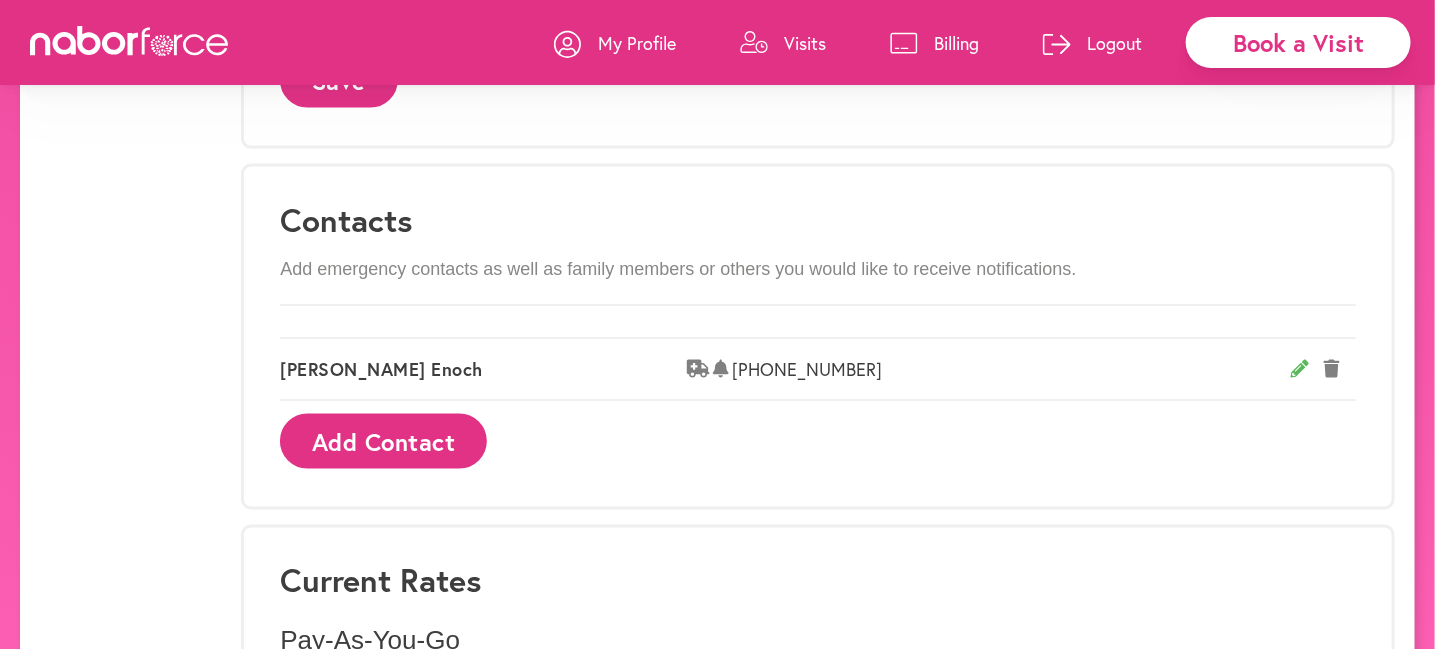 scroll, scrollTop: 1316, scrollLeft: 0, axis: vertical 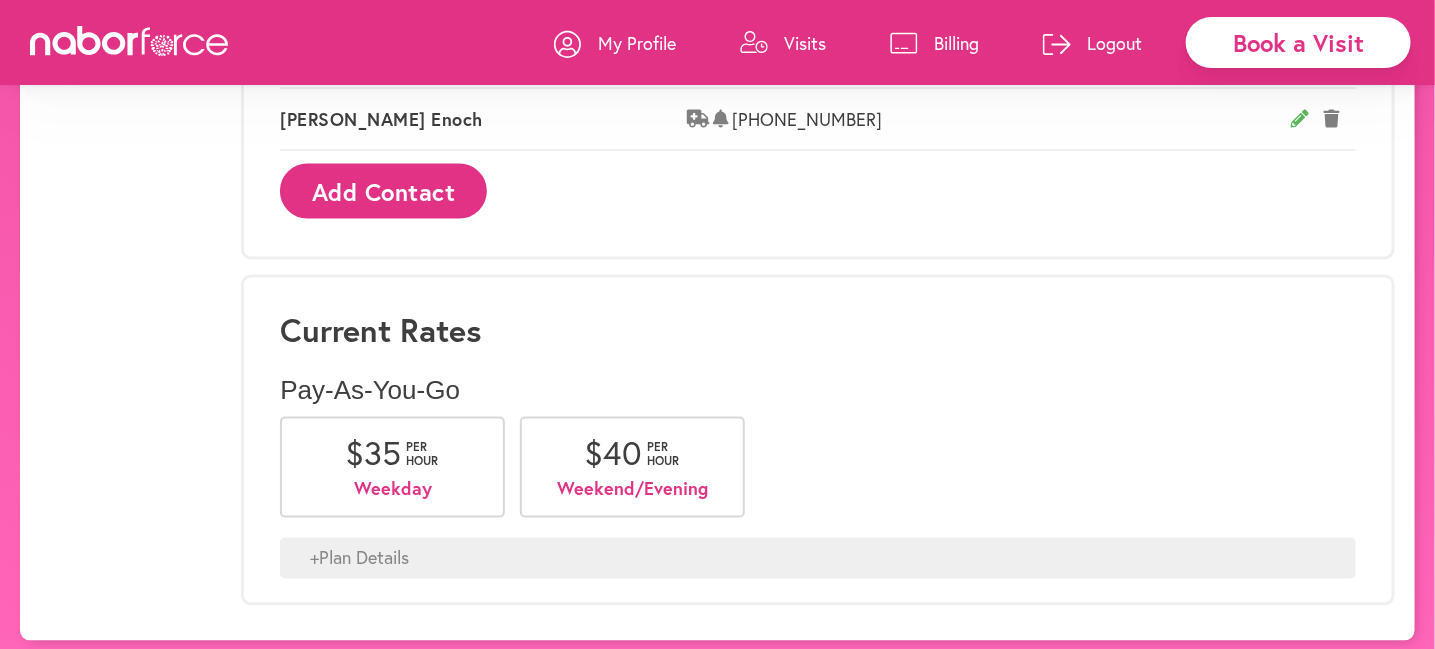 drag, startPoint x: 938, startPoint y: 340, endPoint x: 172, endPoint y: 351, distance: 766.079 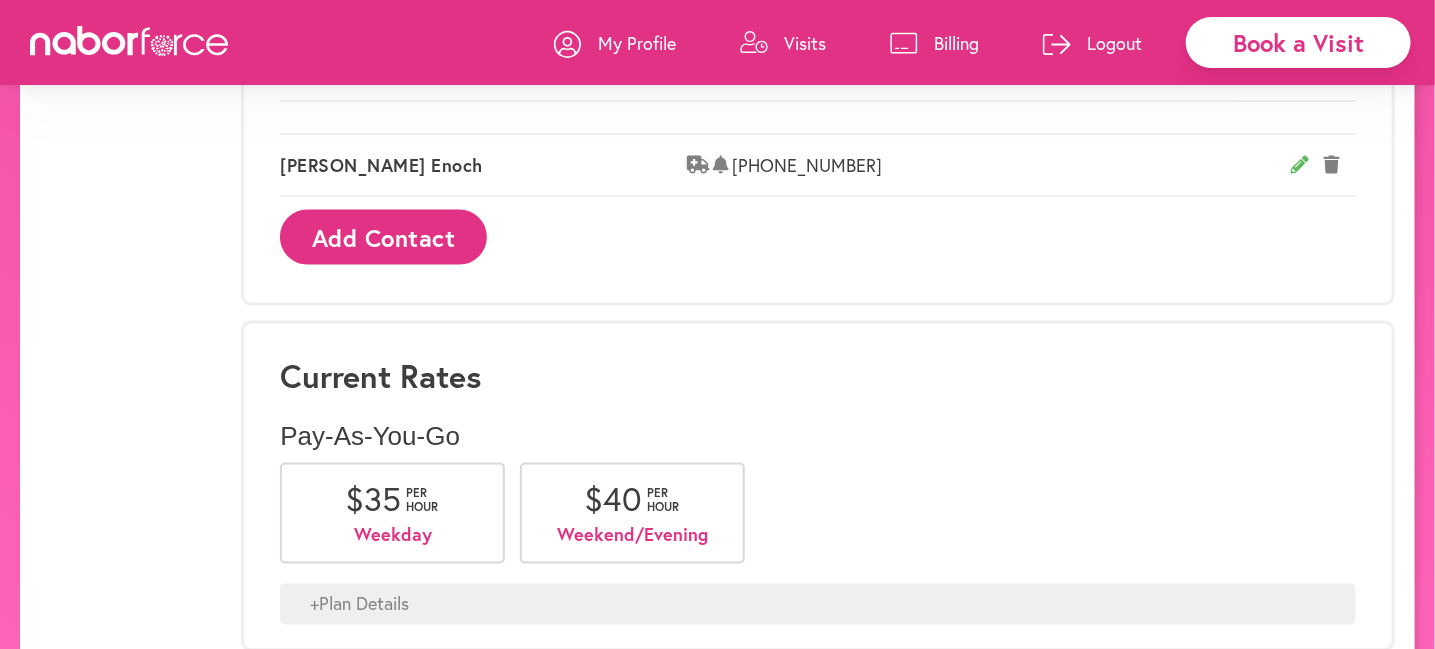 scroll, scrollTop: 1316, scrollLeft: 0, axis: vertical 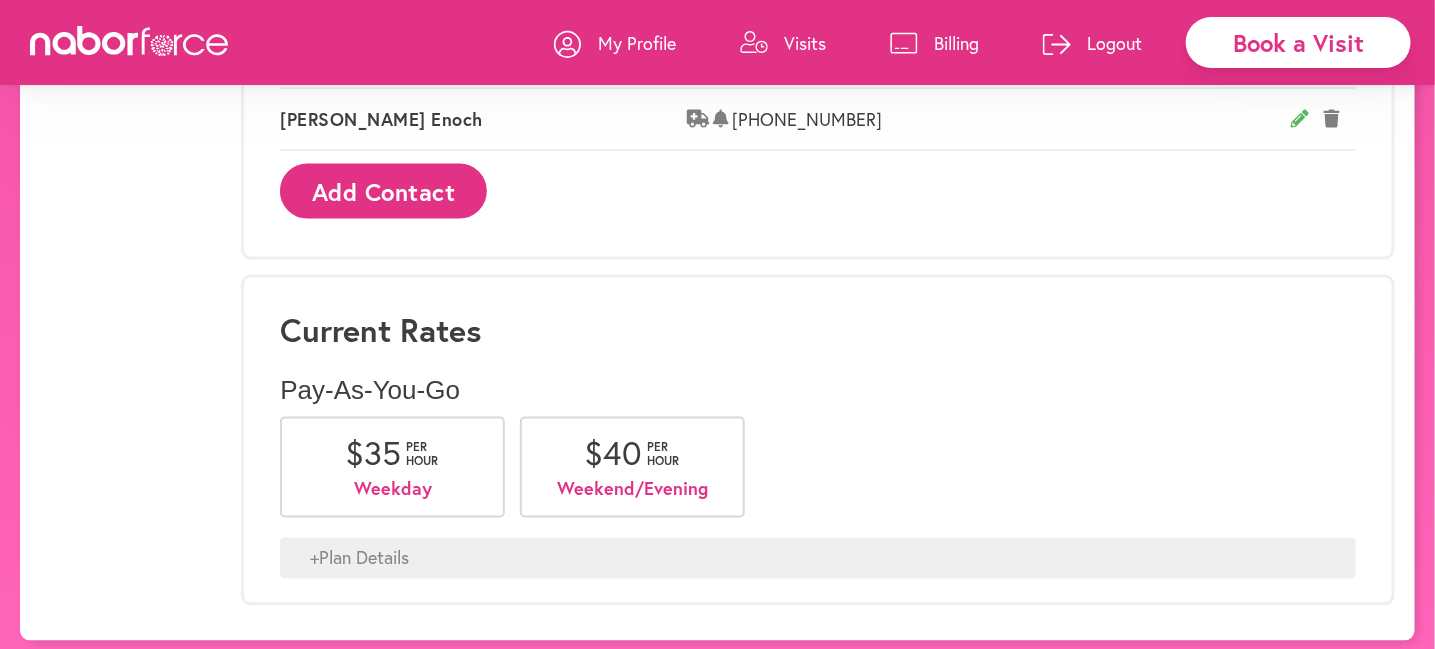 click on "+  Plan Details" at bounding box center (818, 559) 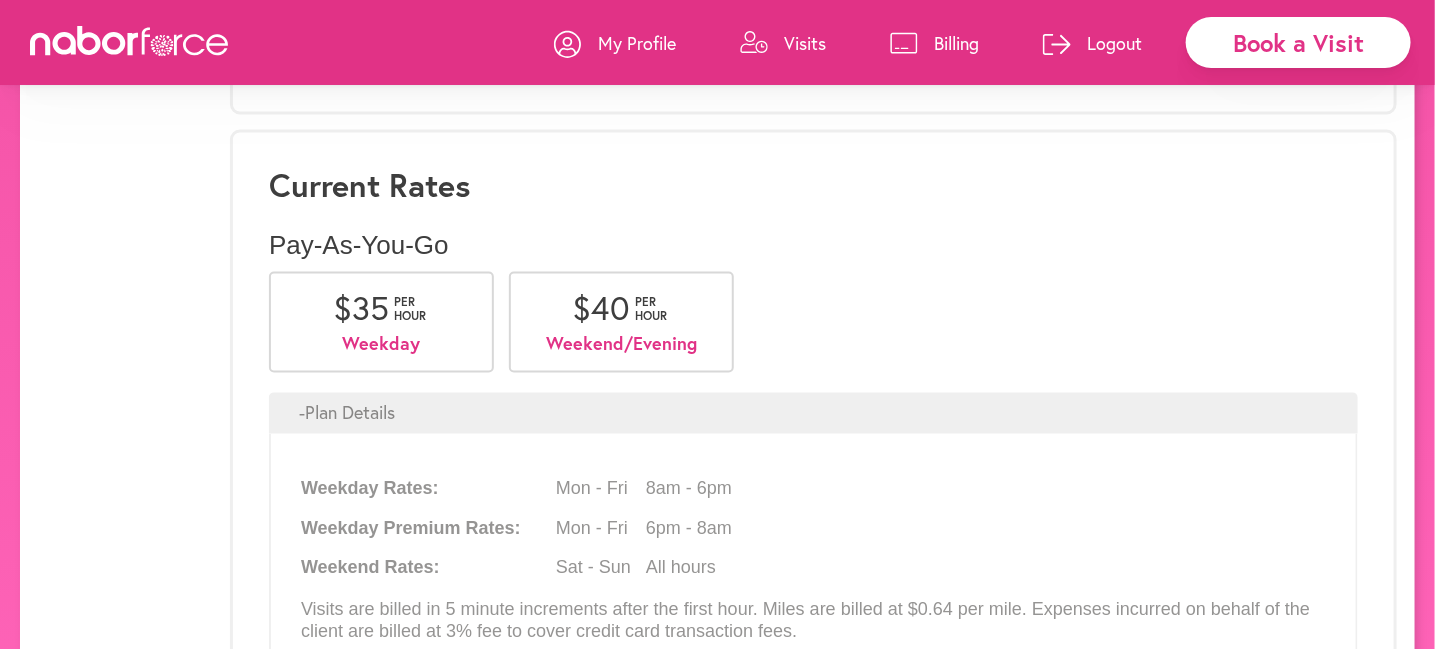scroll, scrollTop: 1575, scrollLeft: 0, axis: vertical 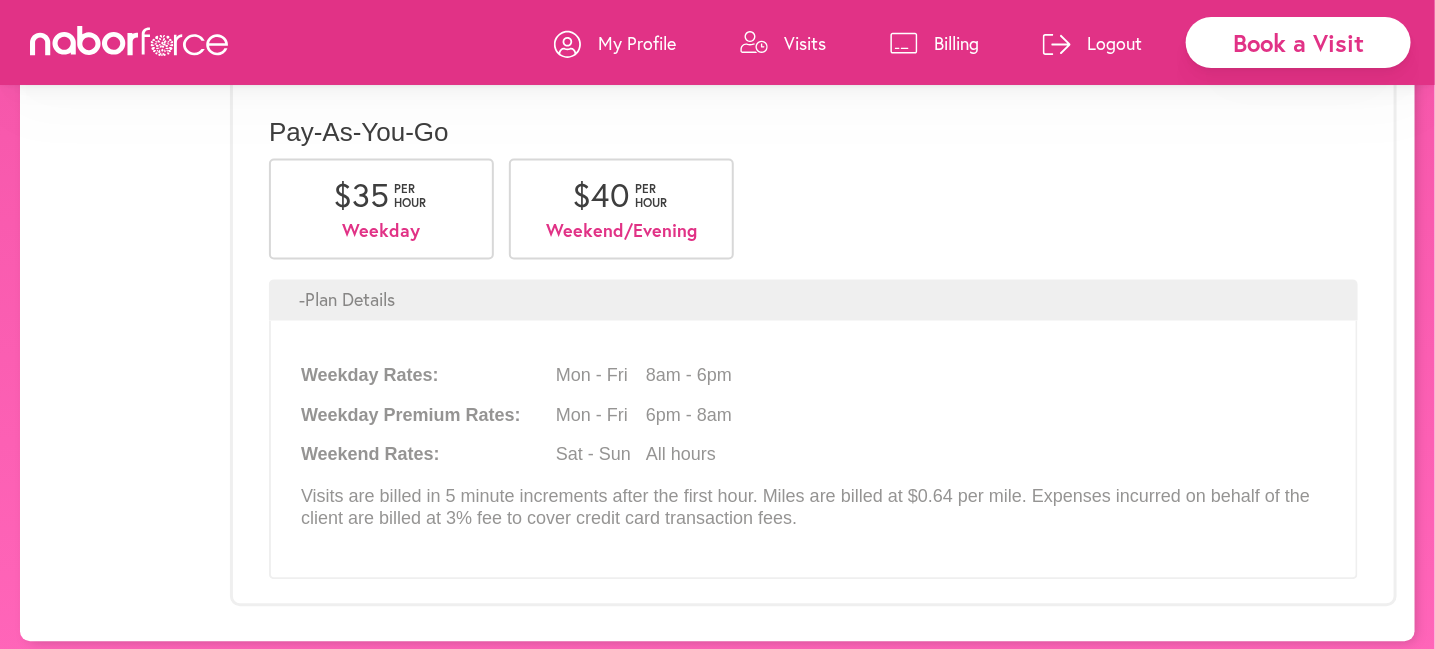 click on "My Profile" at bounding box center (637, 43) 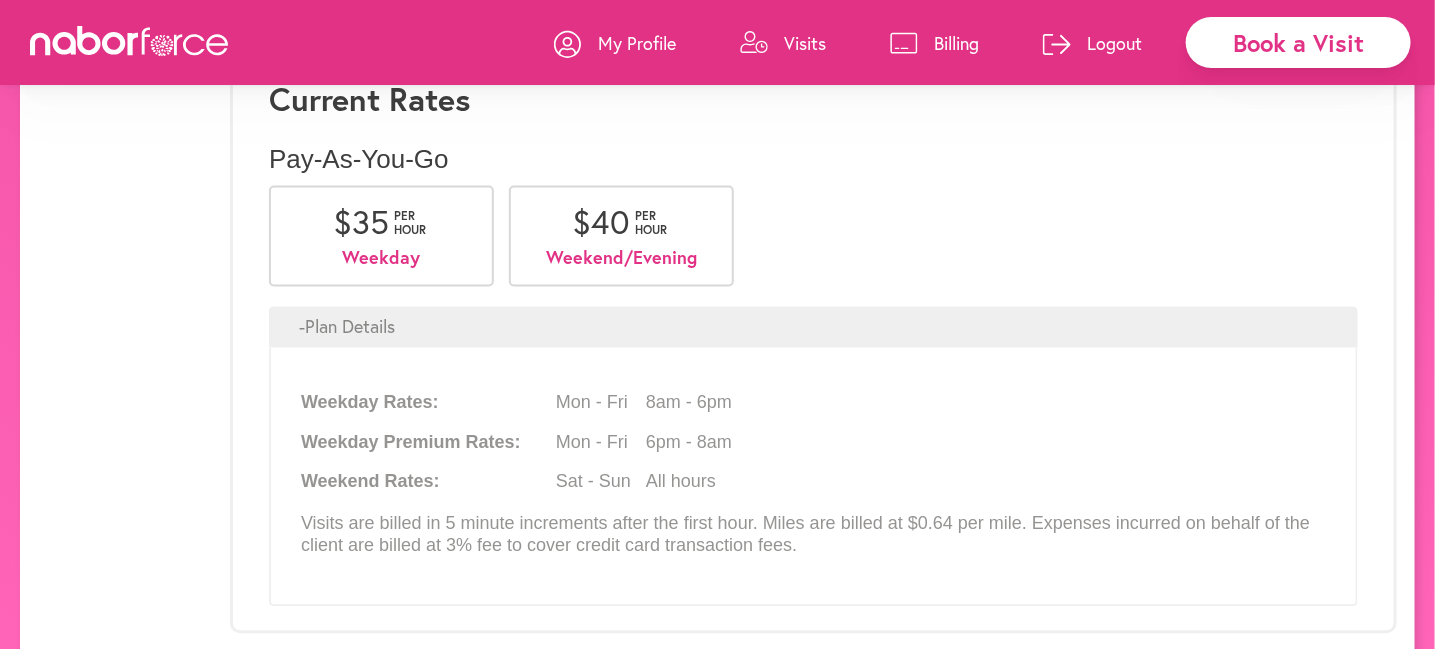scroll, scrollTop: 1575, scrollLeft: 0, axis: vertical 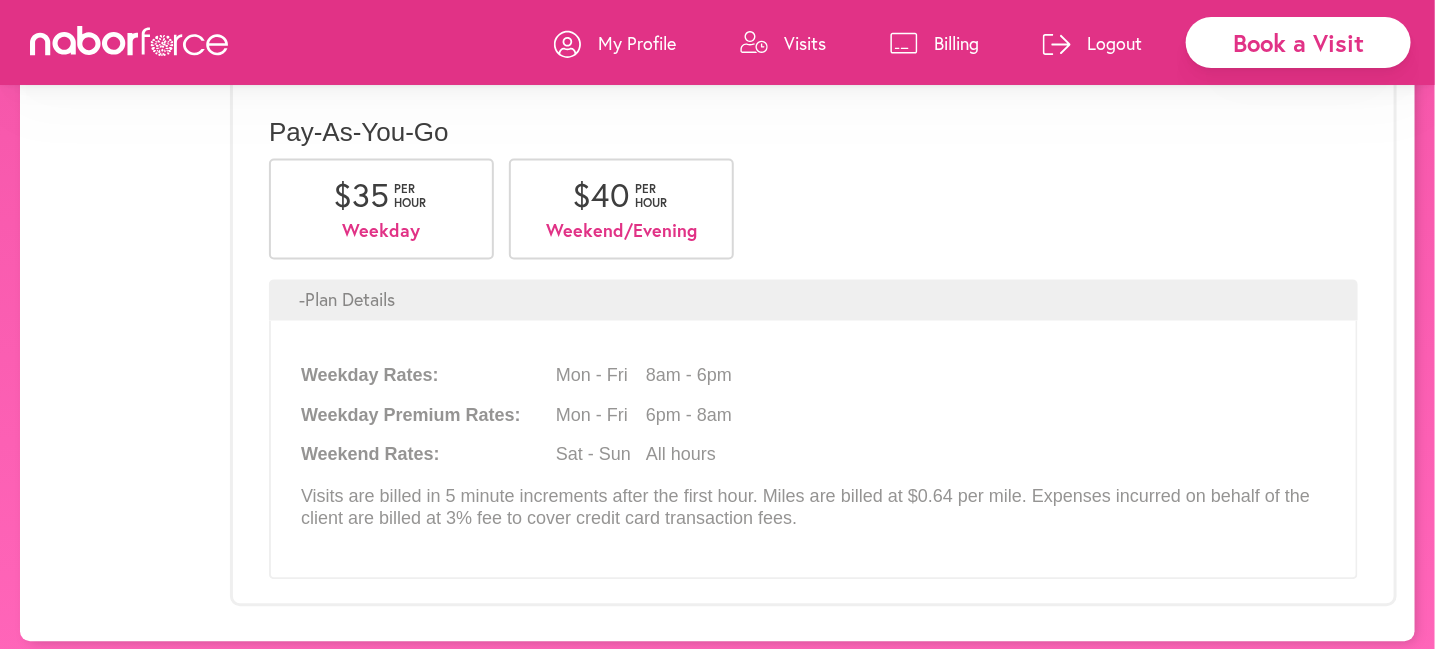 click on "Logout" at bounding box center [1114, 43] 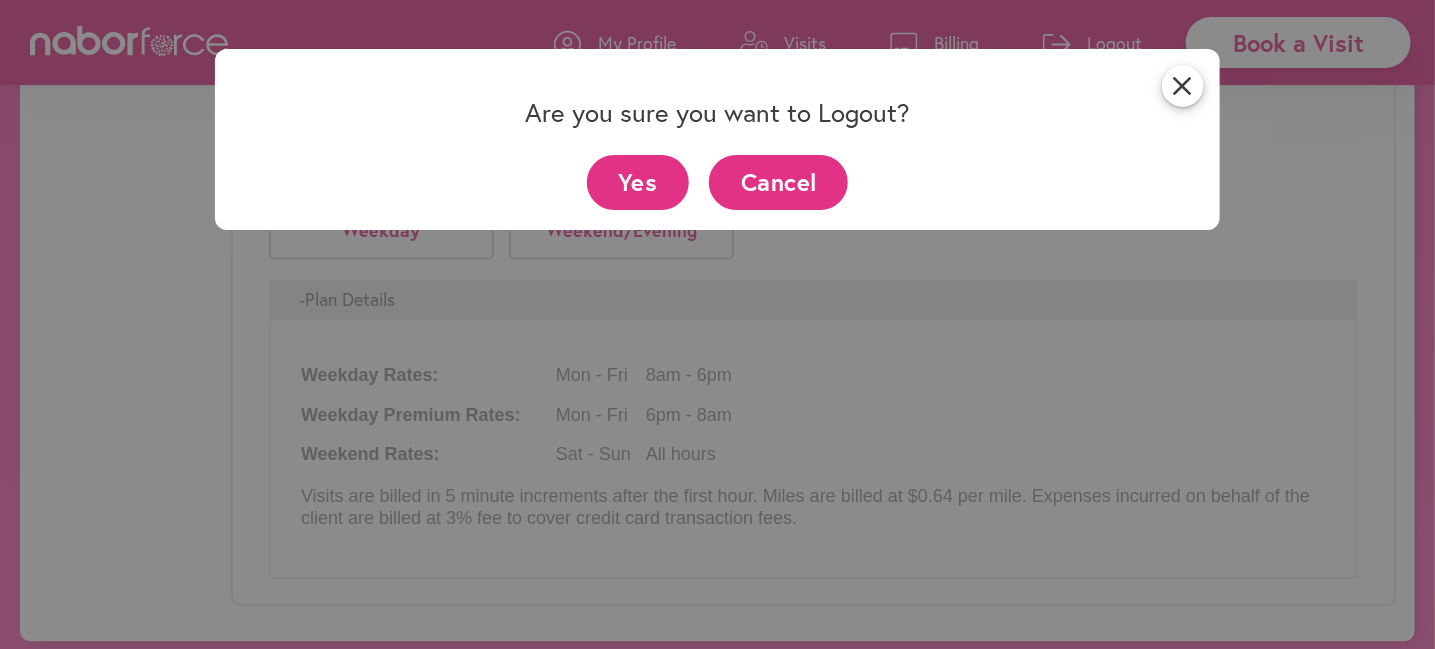 click on "Yes" at bounding box center (638, 182) 